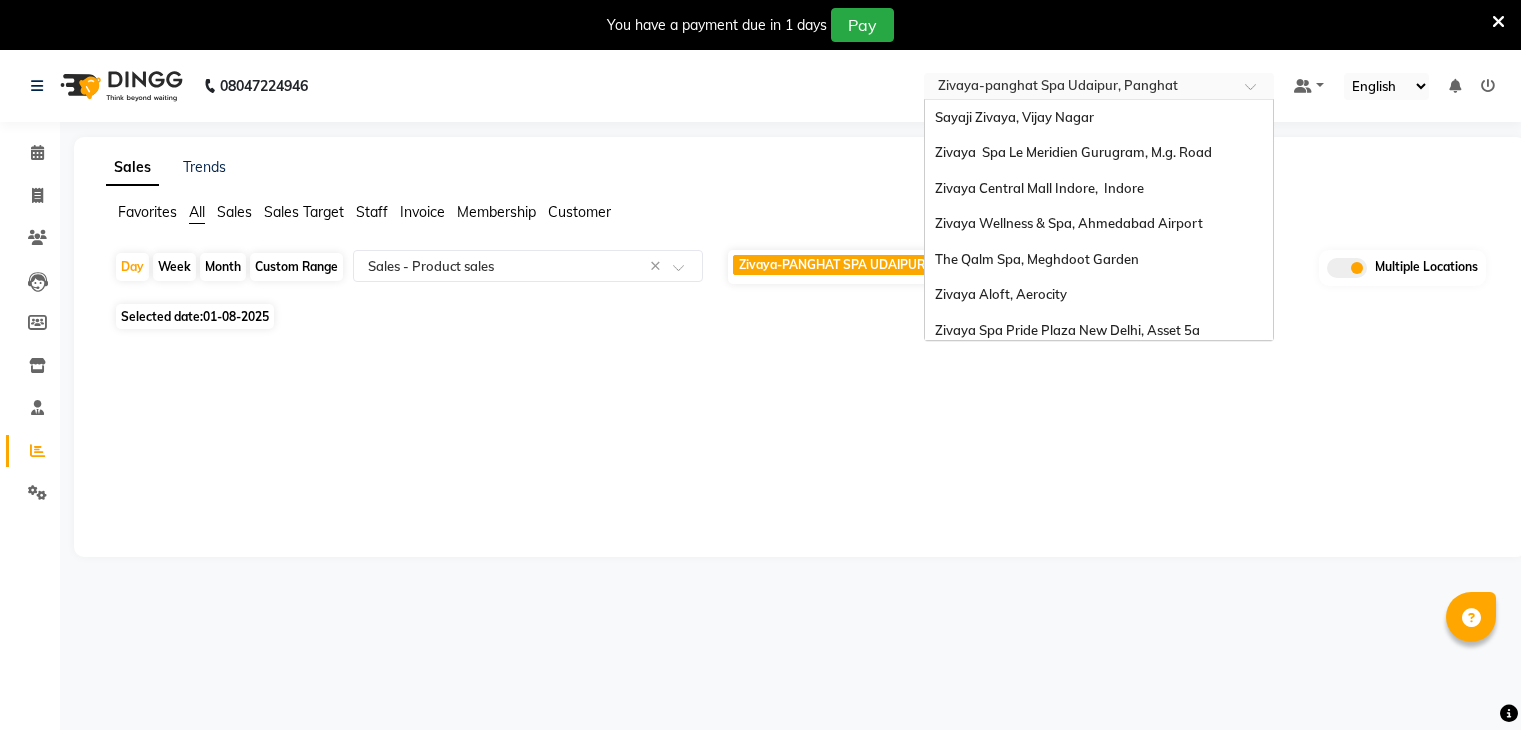 click at bounding box center (1079, 88) 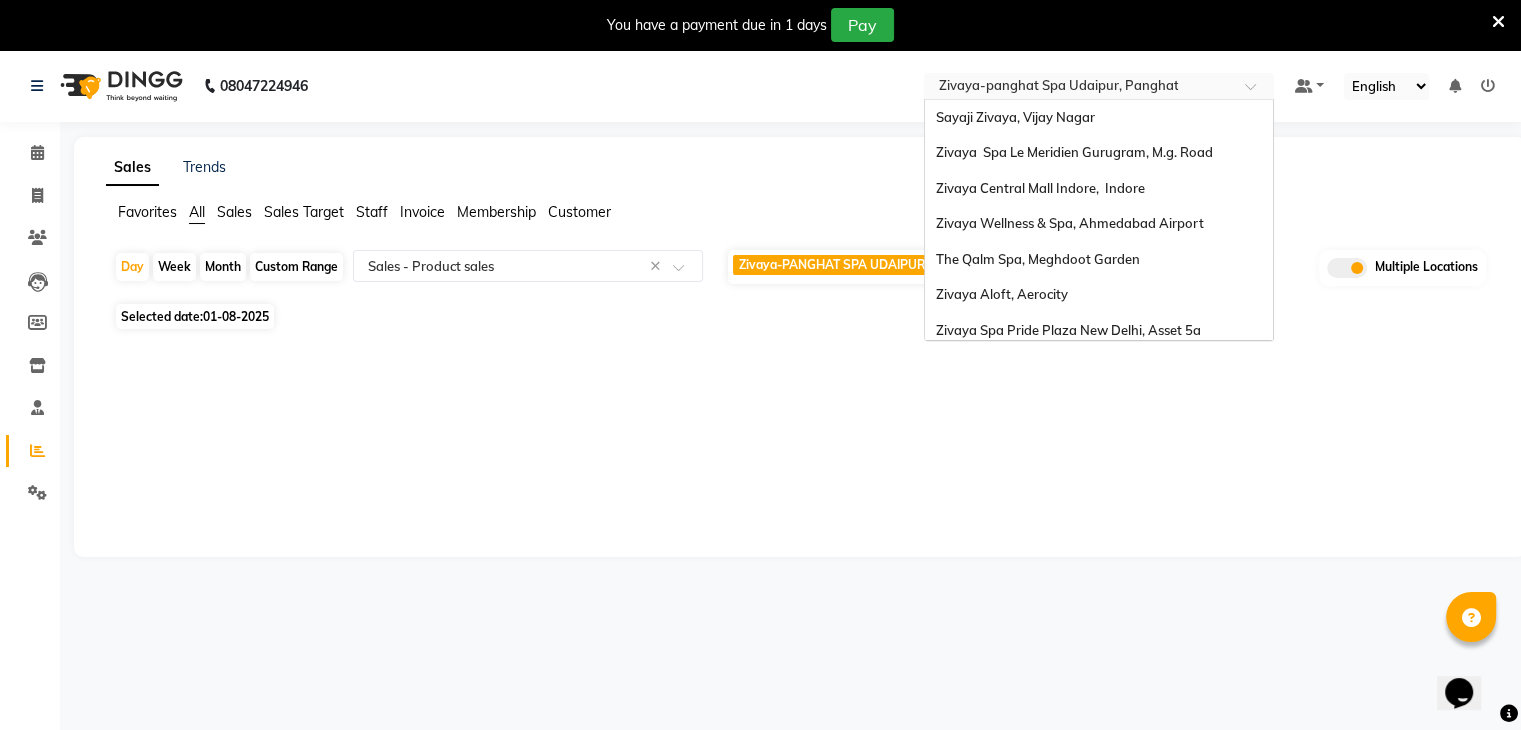 scroll, scrollTop: 0, scrollLeft: 0, axis: both 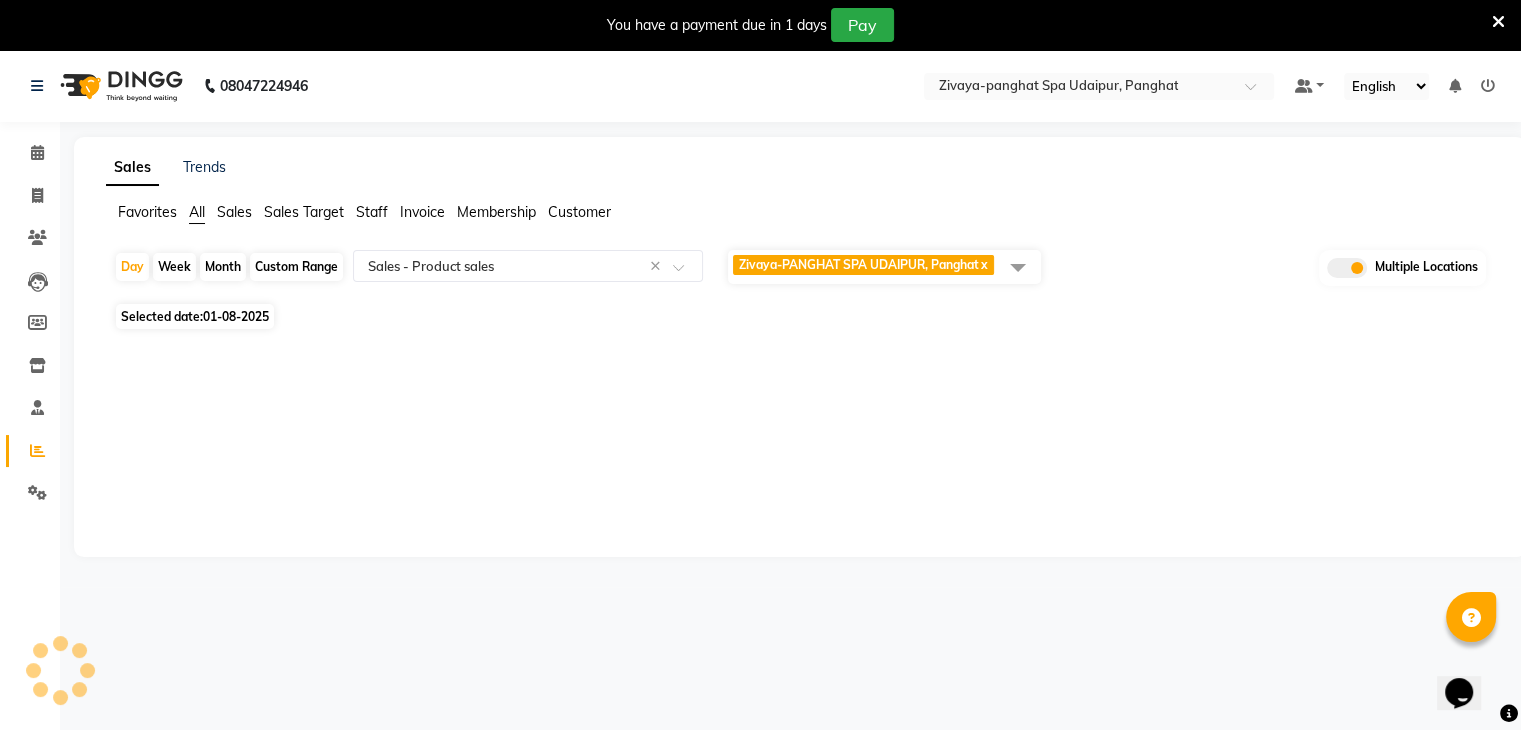 click on "Sales Trends Favorites All Sales Sales Target Staff Invoice Membership Customer Day Week Month Custom Range Select Report Type × Sales - Product sales × [BRAND]-[BRAND] [BRAND], [BRAND] x Select All [BRAND] [BRAND], [CITY] [BRAND] [BRAND] [BRAND], [BRAND] [BRAND] [BRAND] [BRAND], [CITY] [BRAND] [BRAND] [BRAND], [CITY] [BRAND] [BRAND] [BRAND], [CITY] [BRAND] [BRAND] [BRAND], [CITY] [BRAND] [BRAND] [BRAND], [CITY] [BRAND] [BRAND] [BRAND], [CITY] [BRAND] [BRAND] [BRAND], [CITY] [BRAND] [BRAND] [BRAND], [CITY] [BRAND] [BRAND] [BRAND], [CITY] [BRAND] [BRAND] [BRAND], [CITY] Multiple Locations Selected date: [DATE] ★ Mark as Favorite Choose how you'd like to save "" report to favorites Save to Personal Favorites: Only you can see this report in your favorites tab. Share with Organization: Everyone in your organization can see this report in their favorites tab. Save to Favorites" 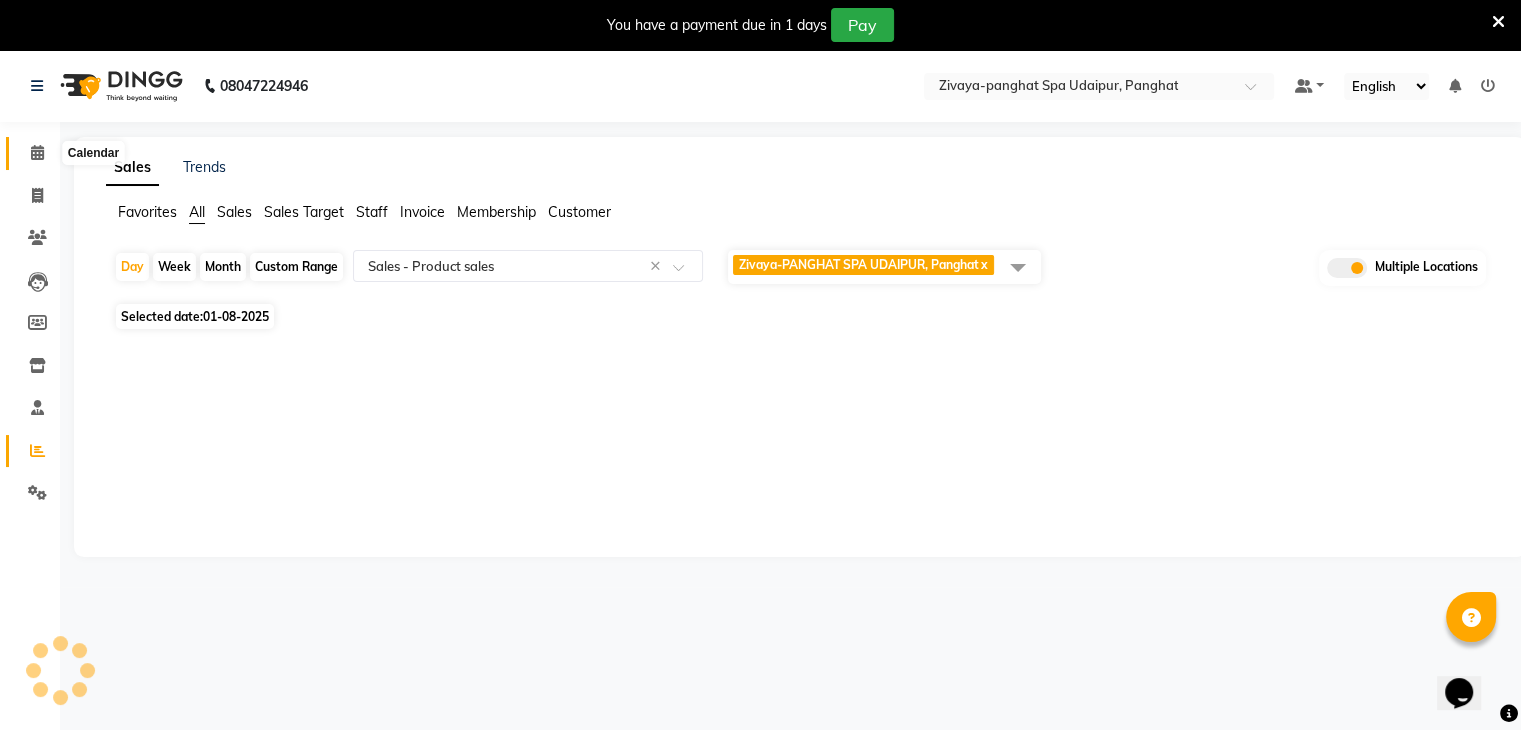 click 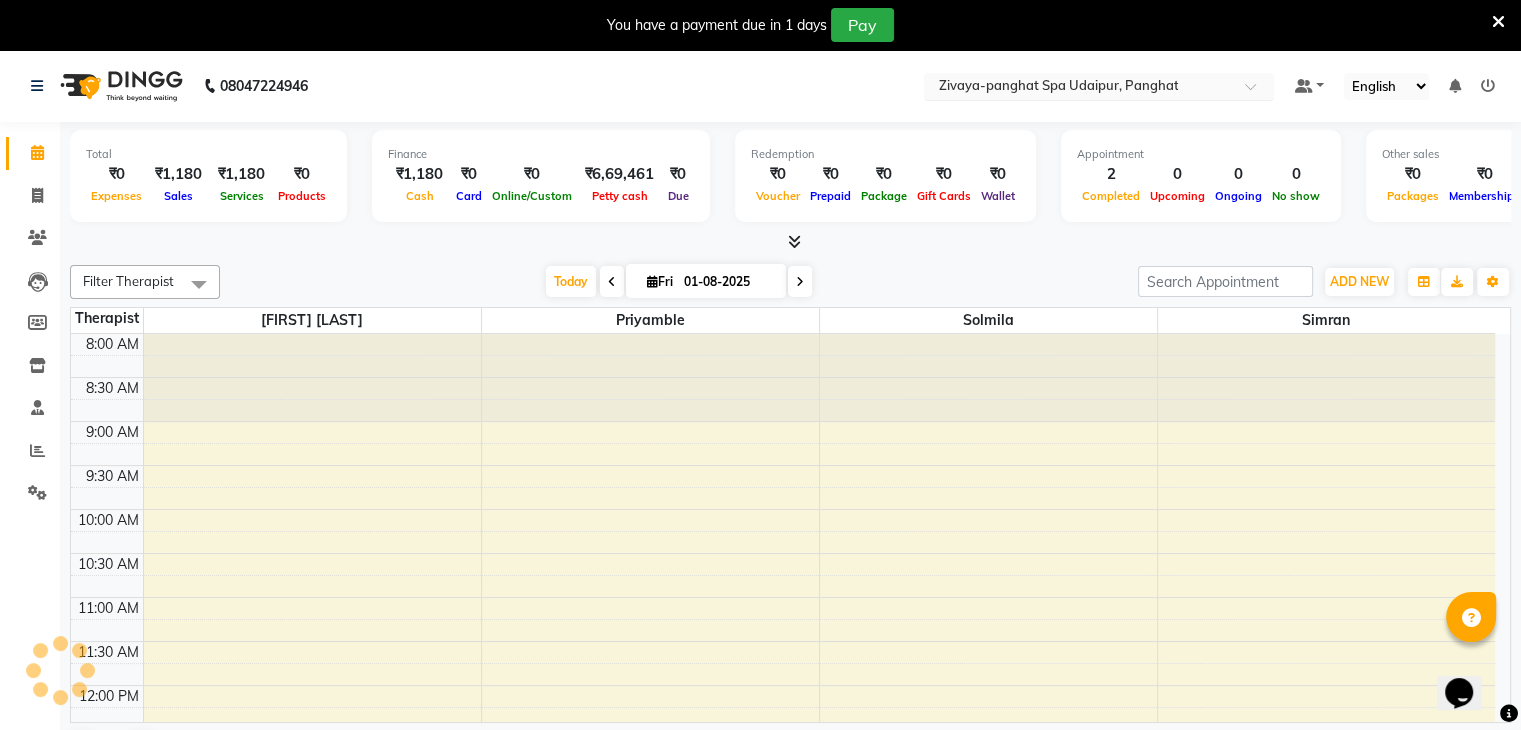 click at bounding box center [1079, 88] 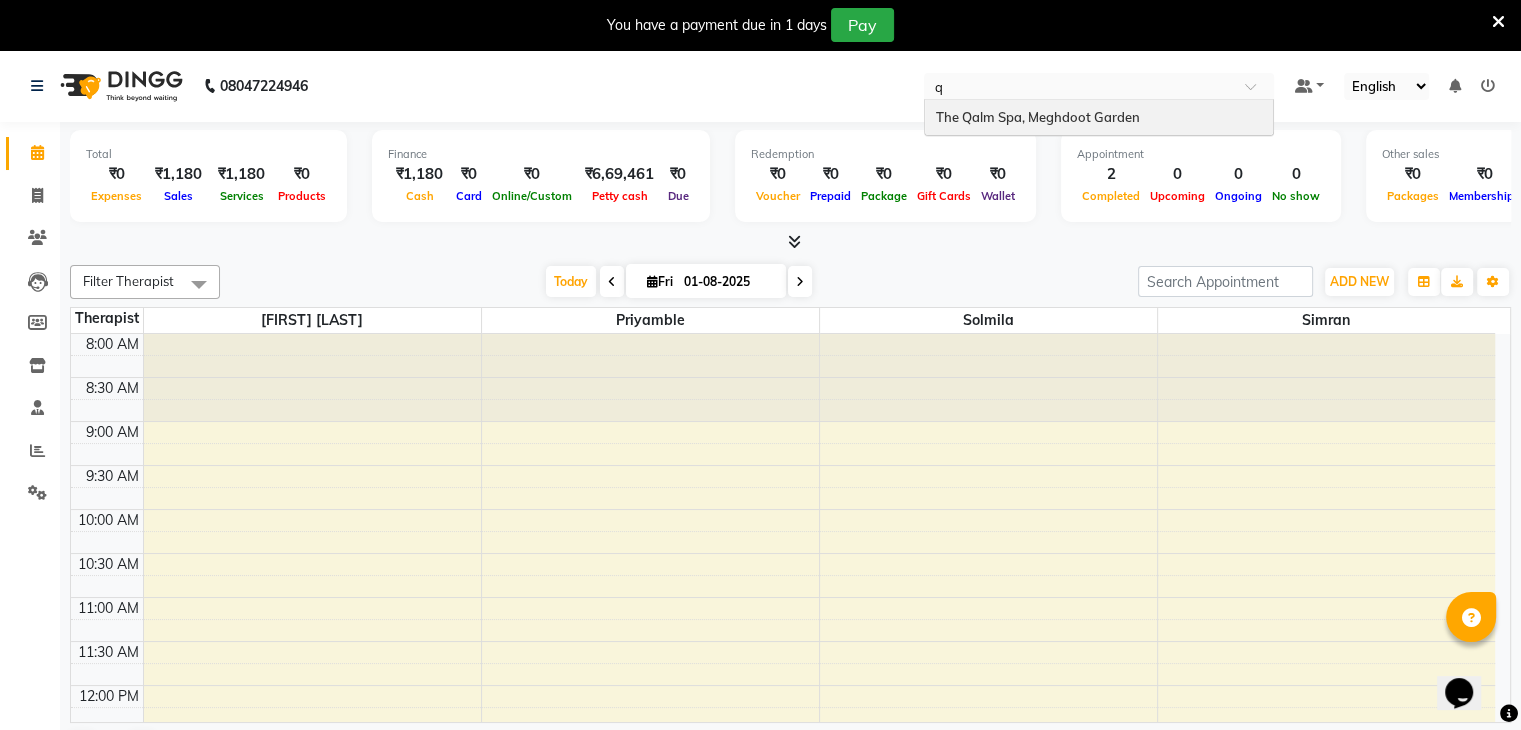 scroll, scrollTop: 0, scrollLeft: 0, axis: both 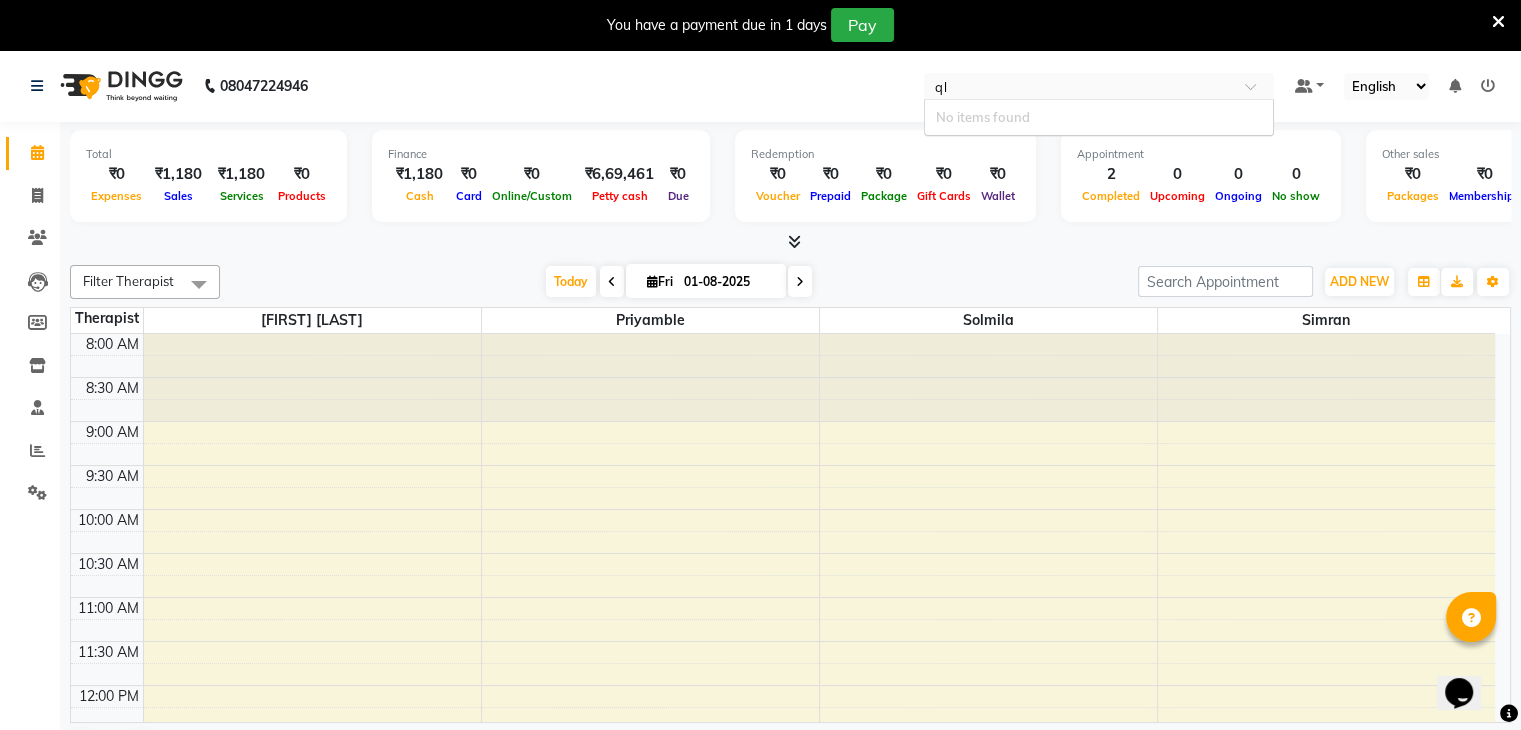 type on "q" 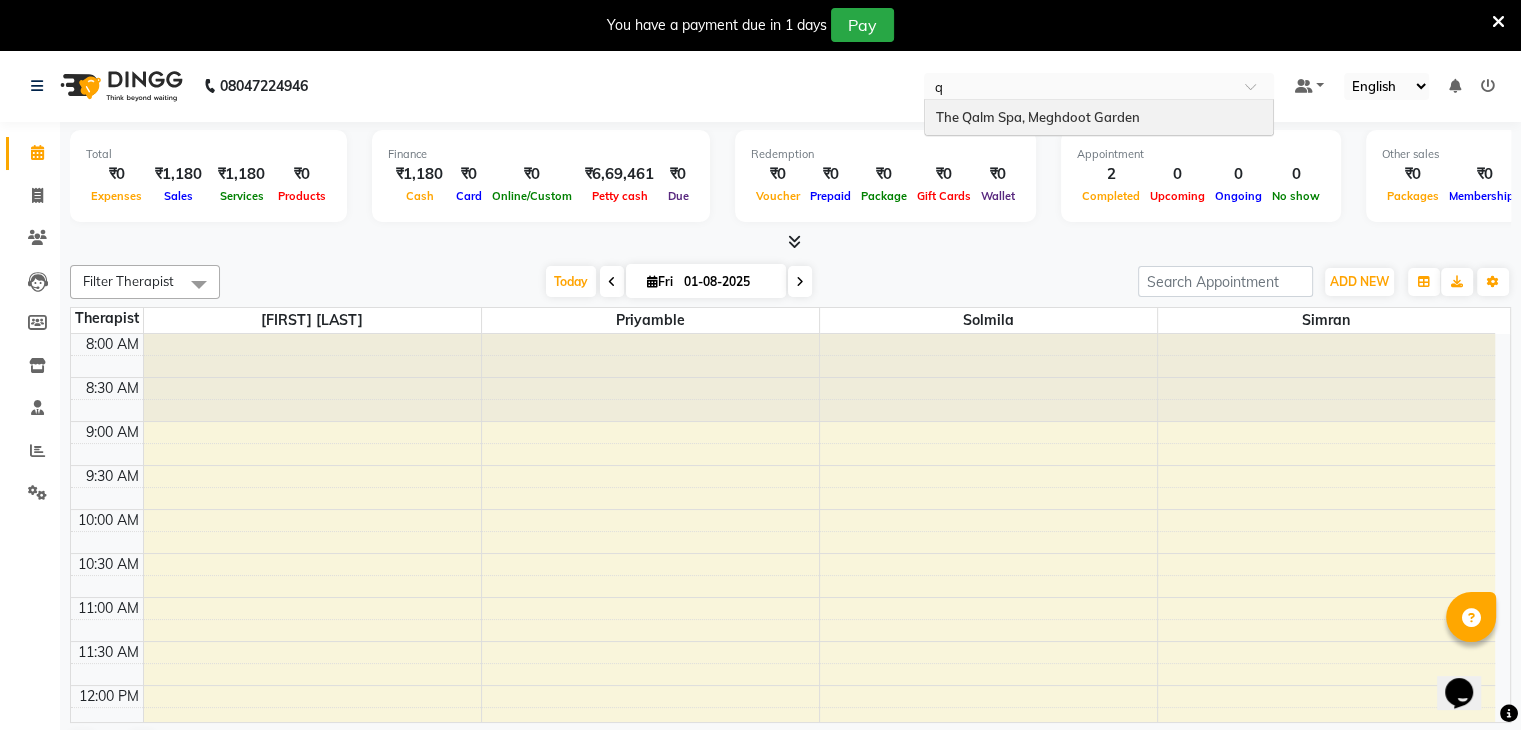 click on "The Qalm Spa, Meghdoot Garden" at bounding box center (1099, 118) 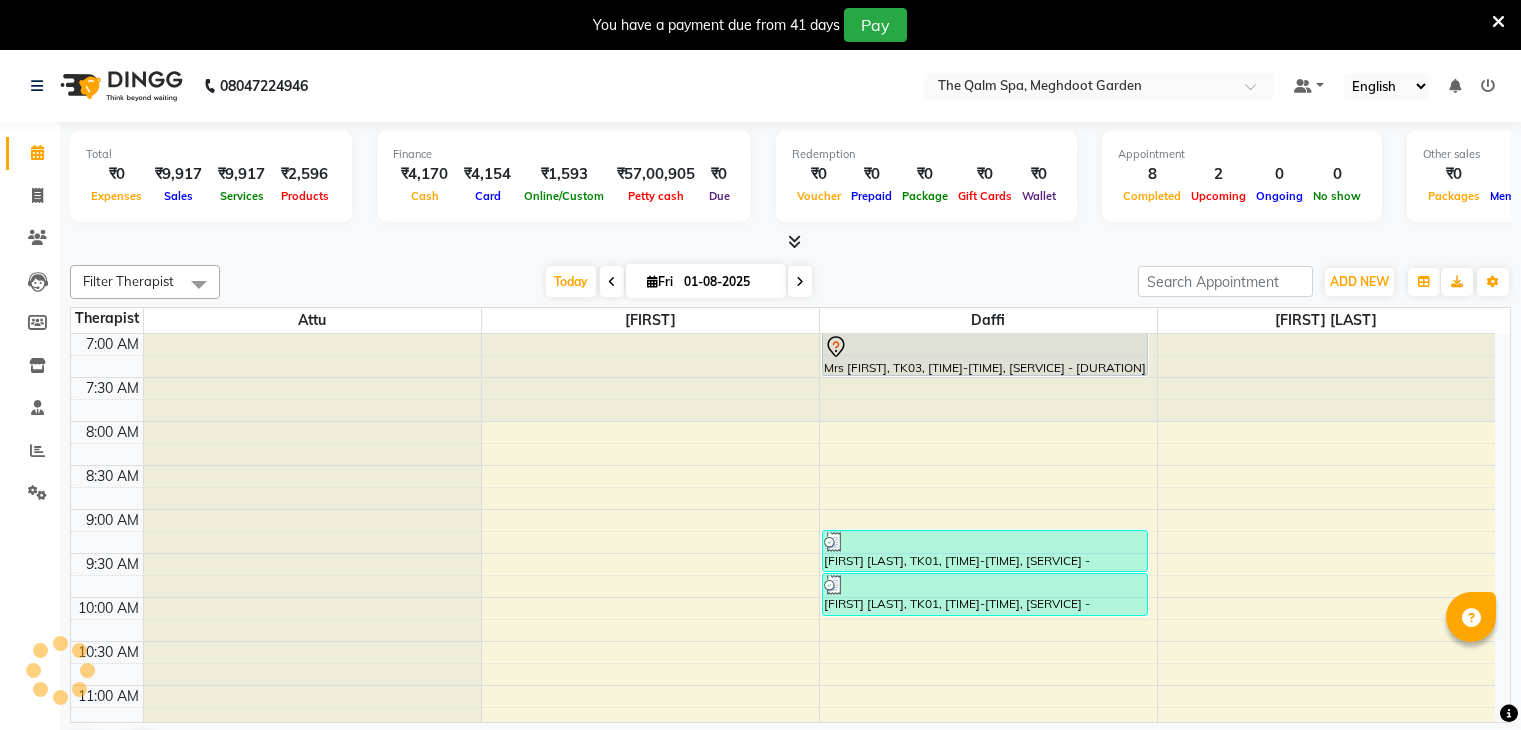 scroll, scrollTop: 0, scrollLeft: 0, axis: both 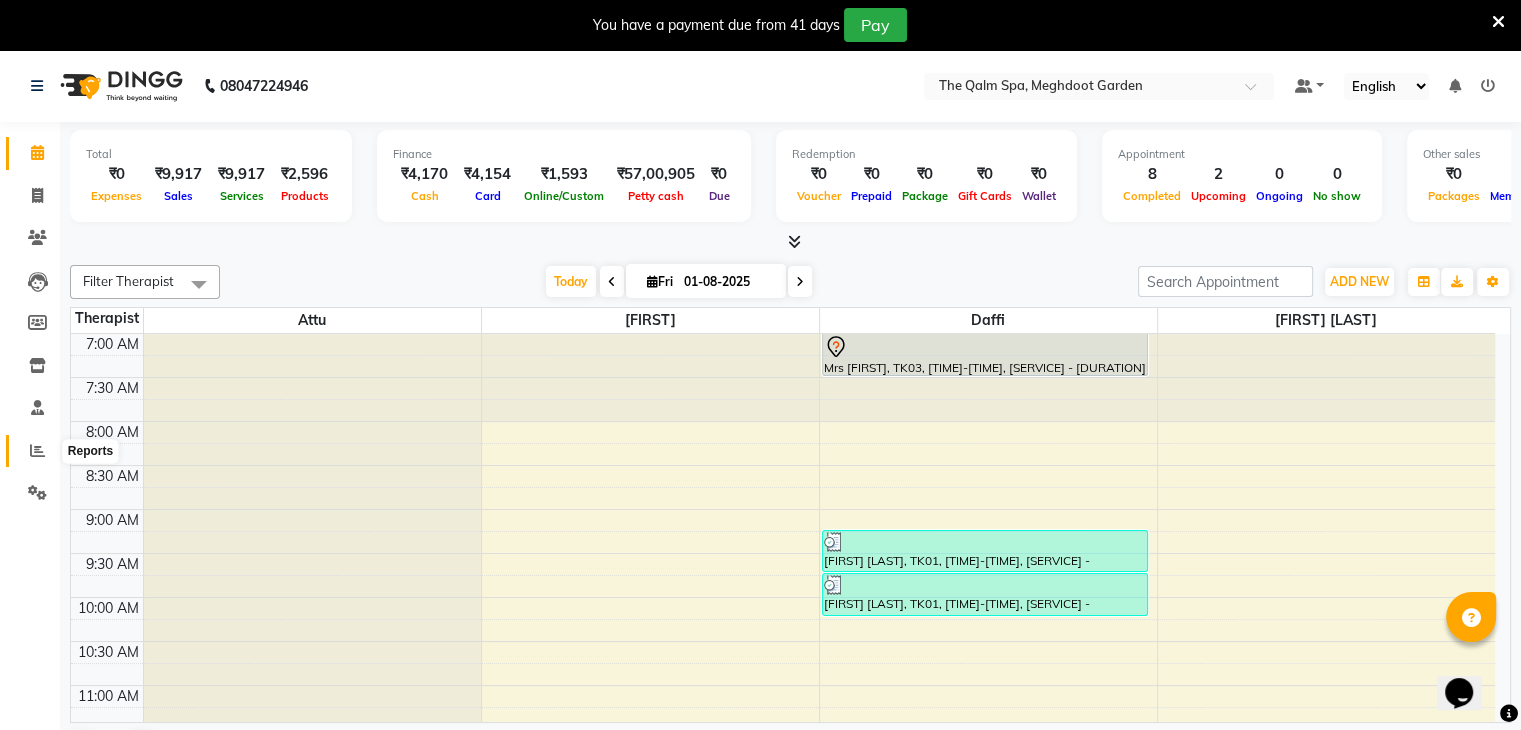 click 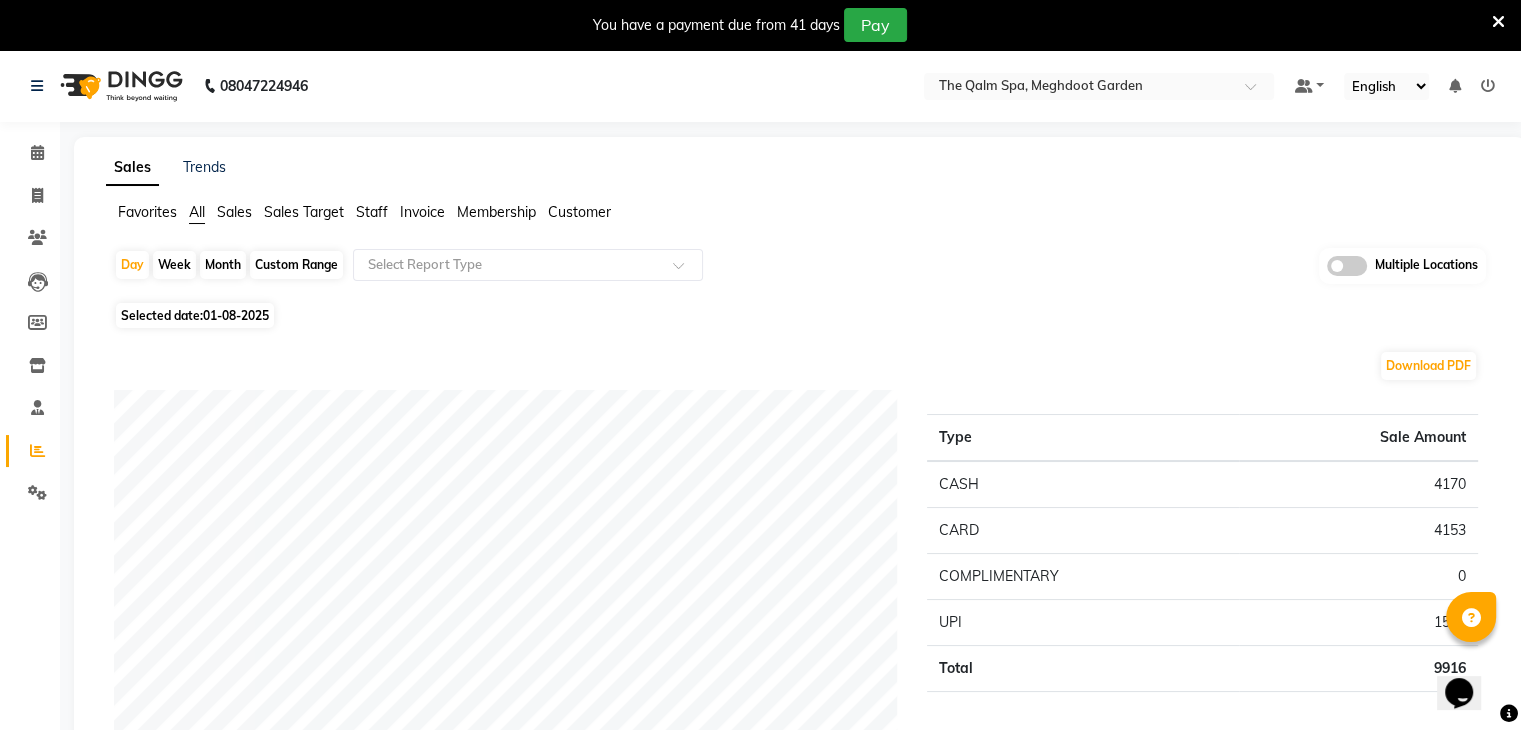 click 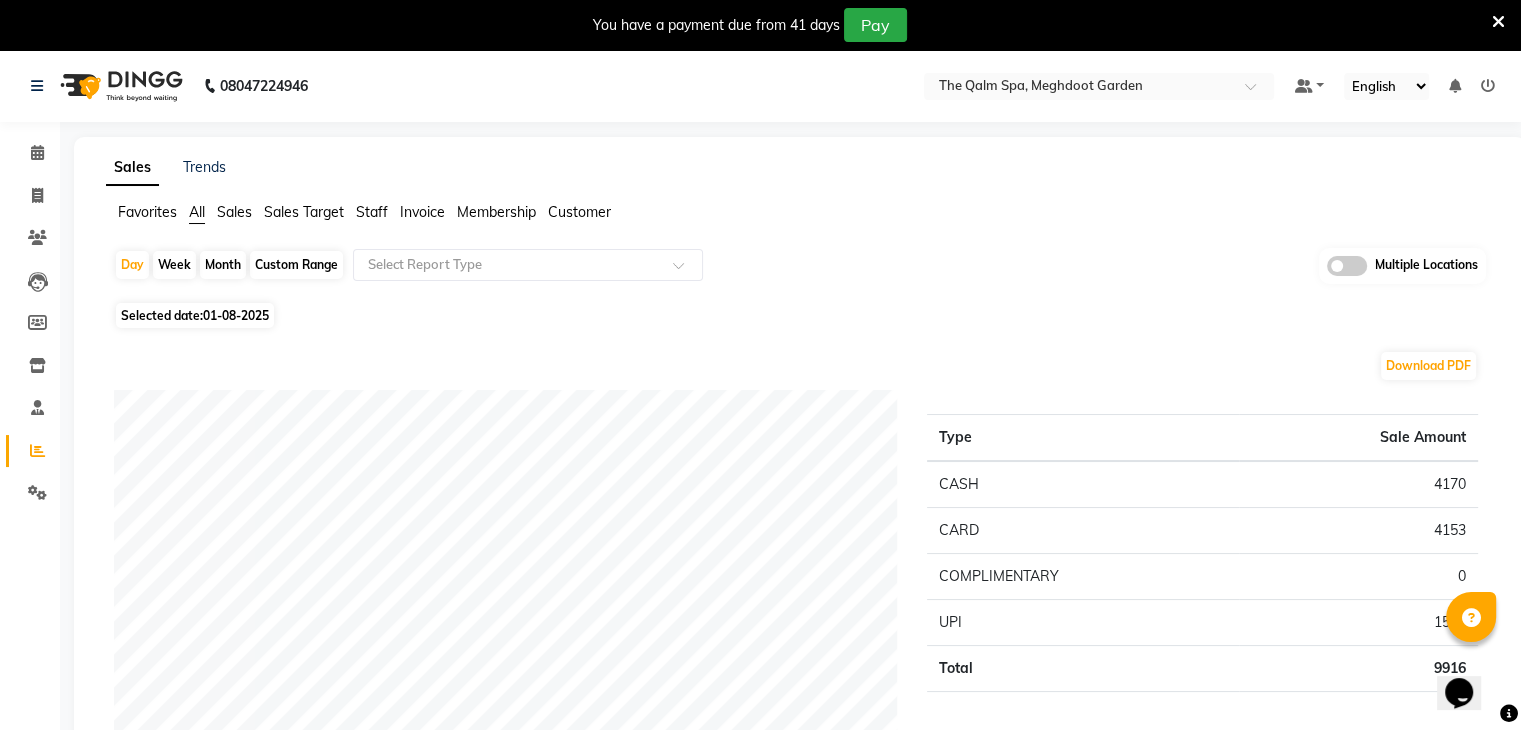 click 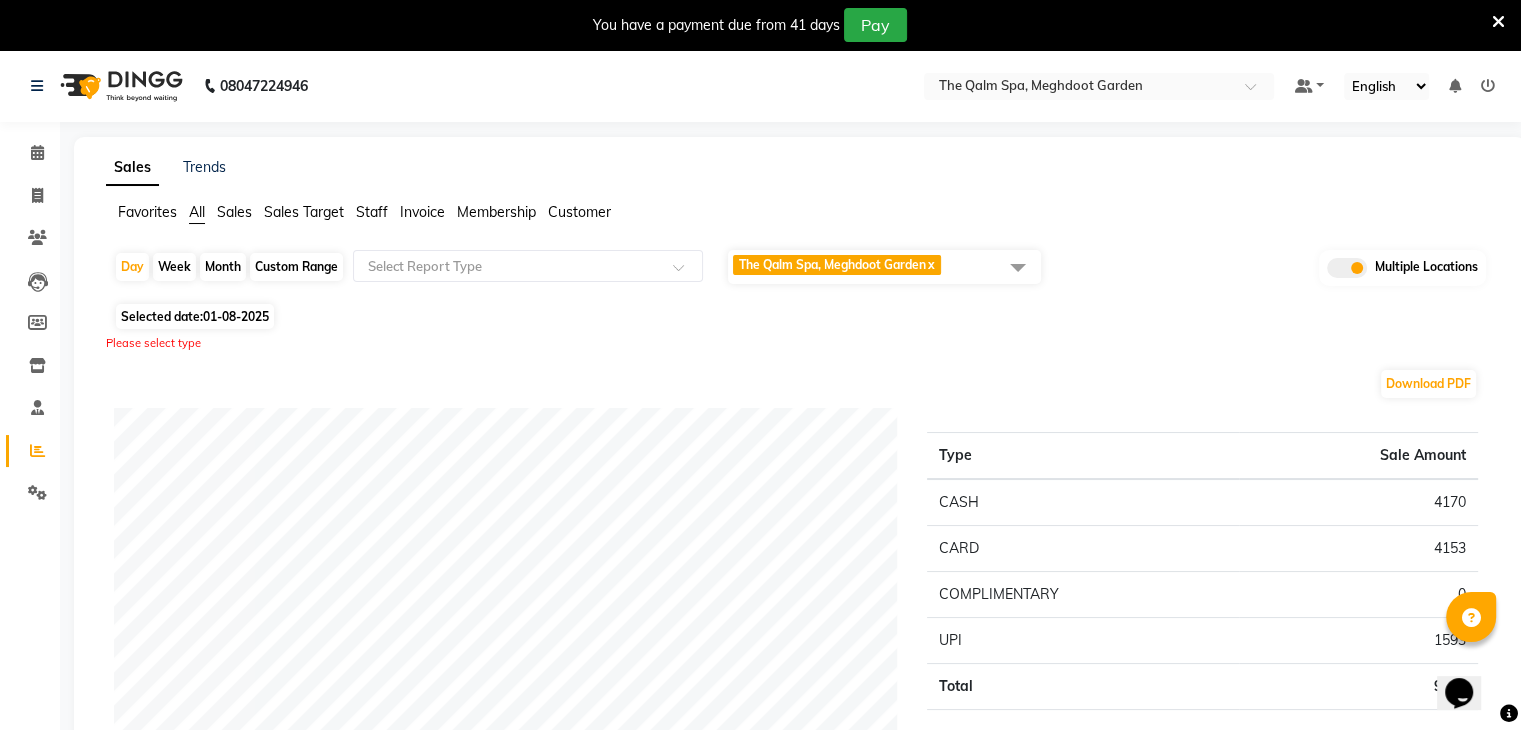 click on "The Qalm Spa, Meghdoot Garden  x" 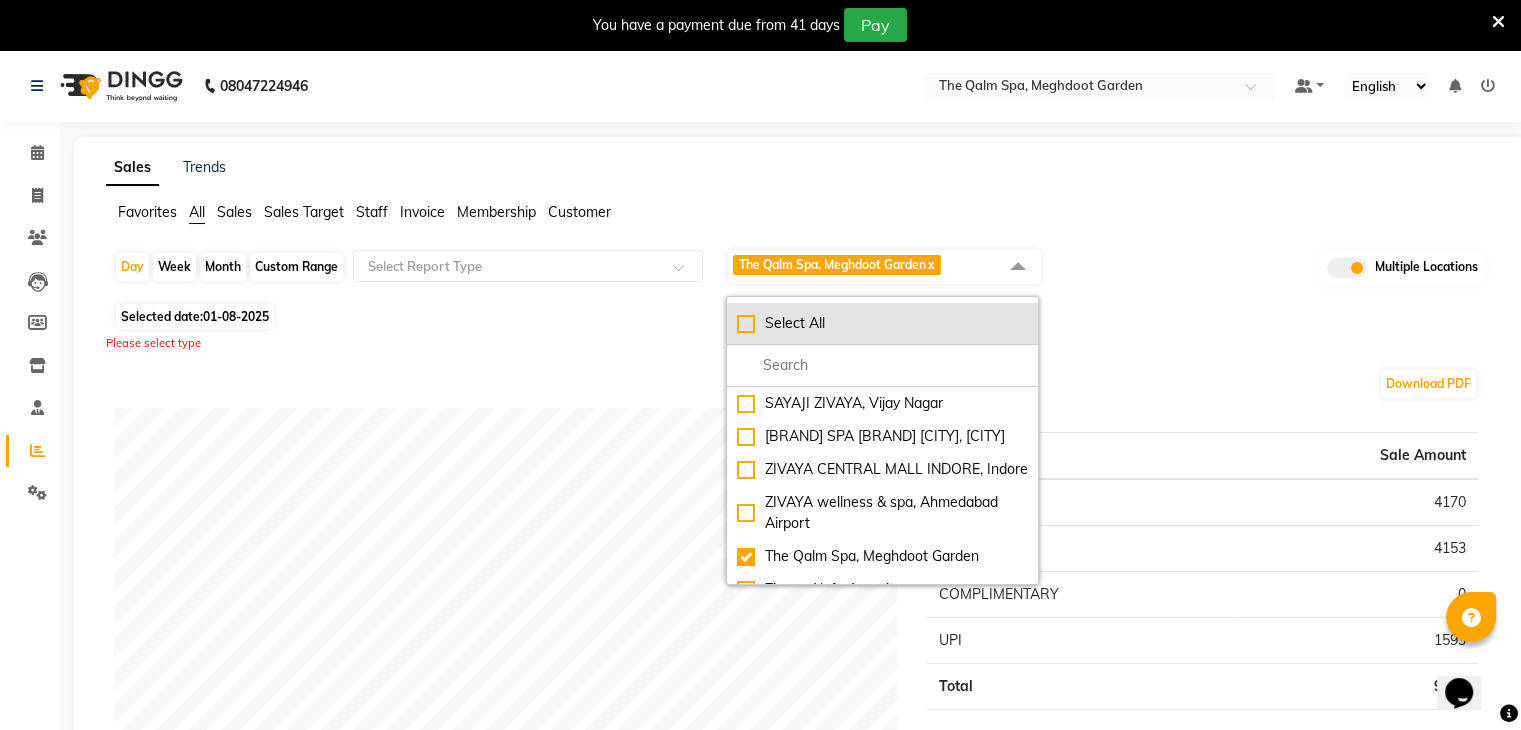 click on "Select All" 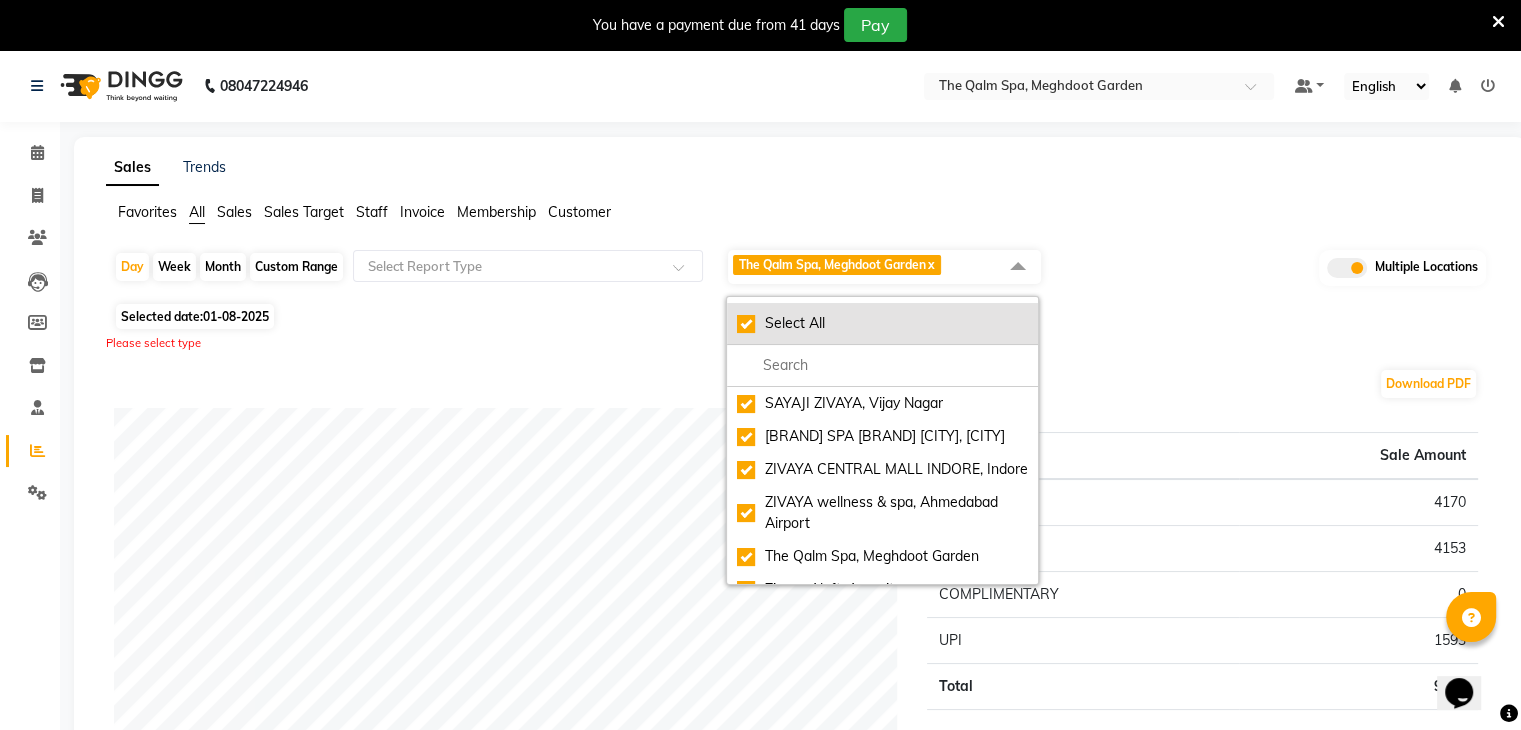 checkbox on "true" 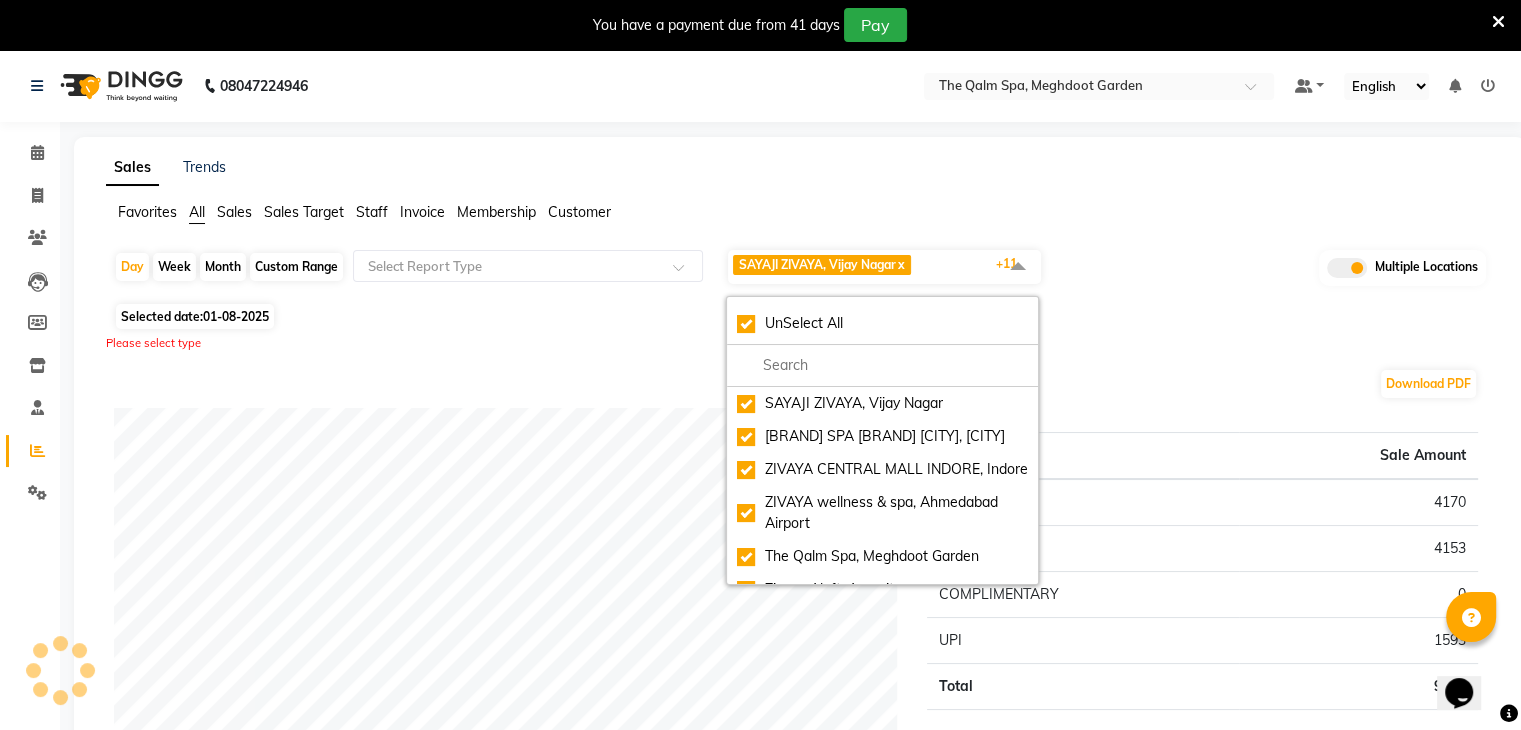 click on "Sales Trends Favorites All Sales Sales Target Staff Invoice Membership Customer  Day   Week   Month   Custom Range  Select Report Type [BRAND] [CITY], [CITY]  x [BRAND]  SPA [BRAND] [CITY], [CITY]  x [BRAND] [BRAND] [CITY],  [CITY]   x  [BRAND] wellness & spa, [CITY] Airport  x [BRAND] Spa, [CITY]  x [BRAND] [BRAND], [CITY]  x [BRAND] SPA [BRAND] [CITY], [CITY]  x [BRAND] Spa  [BRAND] [CITY] , [CITY]   x  [BRAND] -The [BRAND] [BRAND] & [BRAND] Club / [CITY], [CITY] Hwy  x [BRAND] SPA  [BRAND] [CITY] , [CITY]  x [BRAND]-[BRAND] SPA [CITY], [CITY]   x  [BRAND] wellness & spa, [CITY] Airport  x +11 UnSelect All [BRAND] [CITY] [BRAND]  SPA [BRAND] [BRAND] [BRAND] [BRAND] [BRAND] [BRAND] [CITY]   [BRAND] wellness & spa, [CITY] Airport [BRAND] Spa, [CITY] [BRAND] [BRAND], [CITY] [BRAND] SPA [BRAND] [CITY], [CITY]  x [BRAND] Spa  [BRAND] [CITY] , [CITY]   [BRAND] -The [BRAND] [BRAND] & [BRAND] Club / [CITY], [CITY] Hwy" 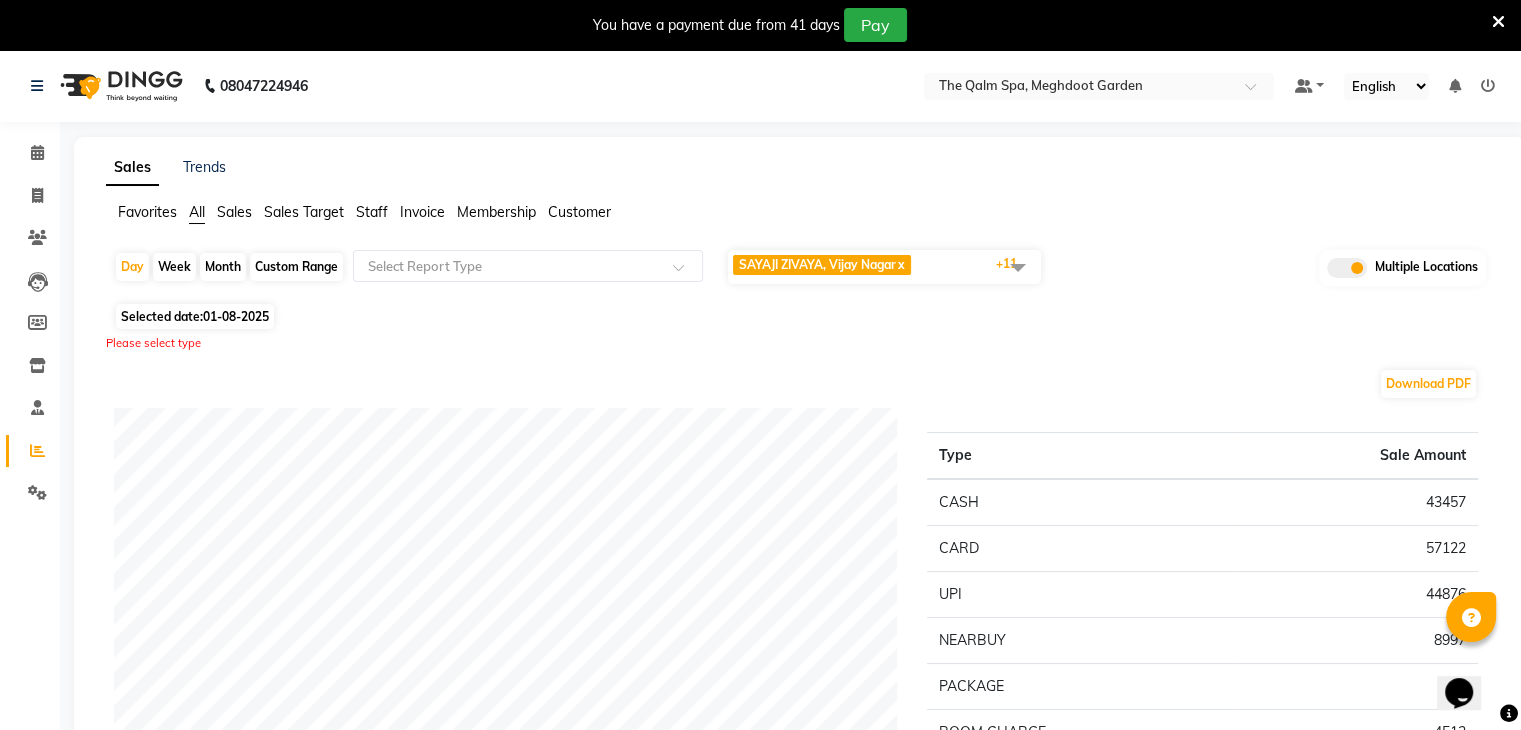click on "01-08-2025" 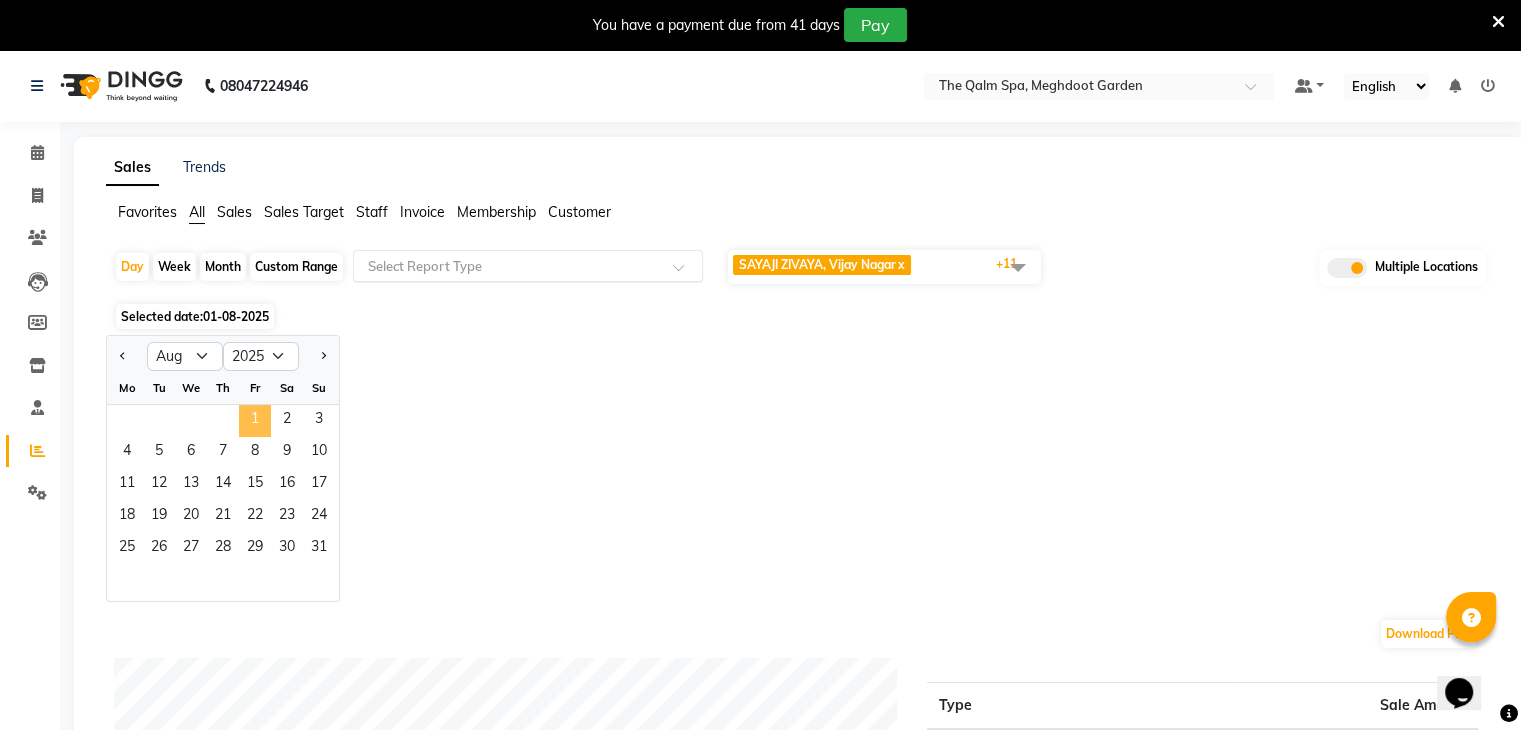 drag, startPoint x: 254, startPoint y: 422, endPoint x: 467, endPoint y: 259, distance: 268.21262 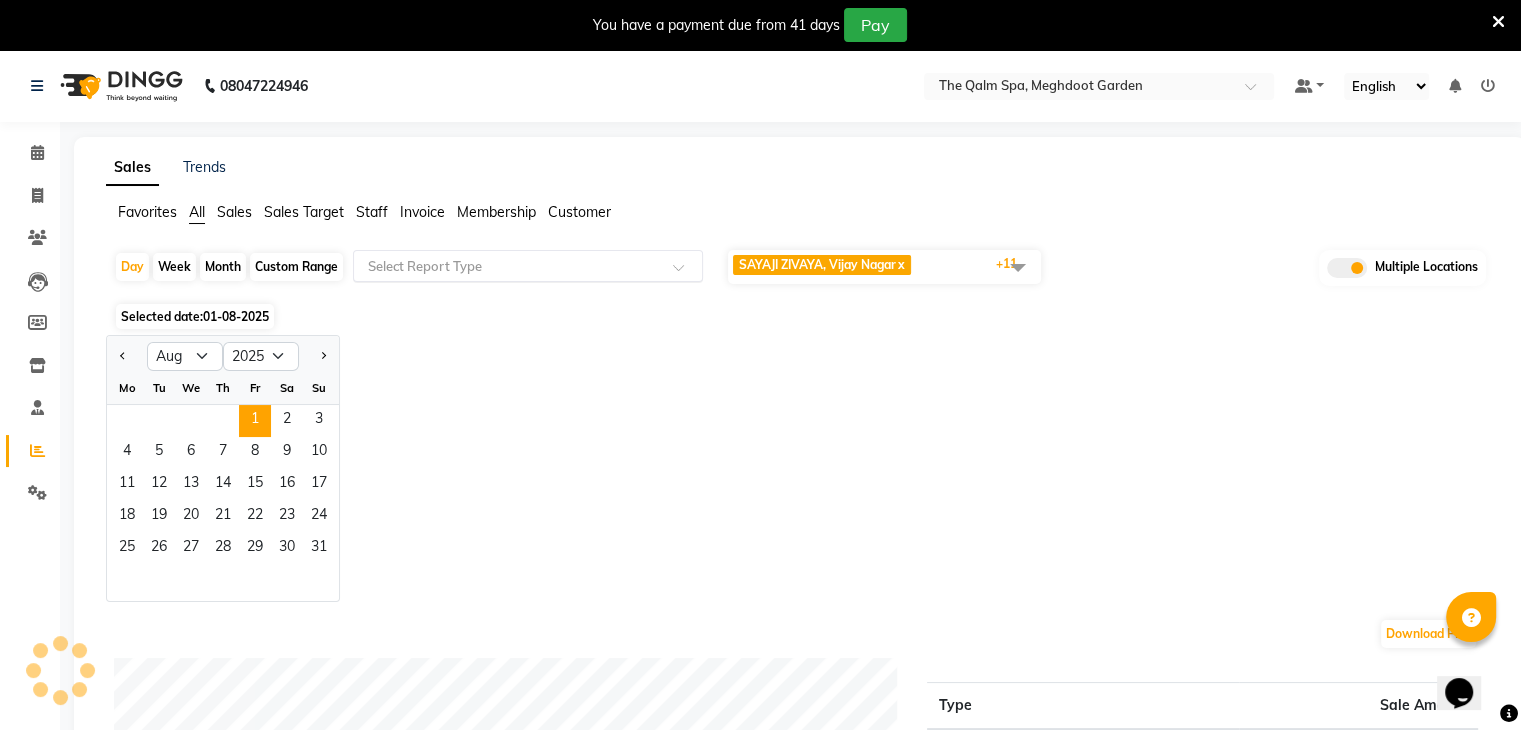 click 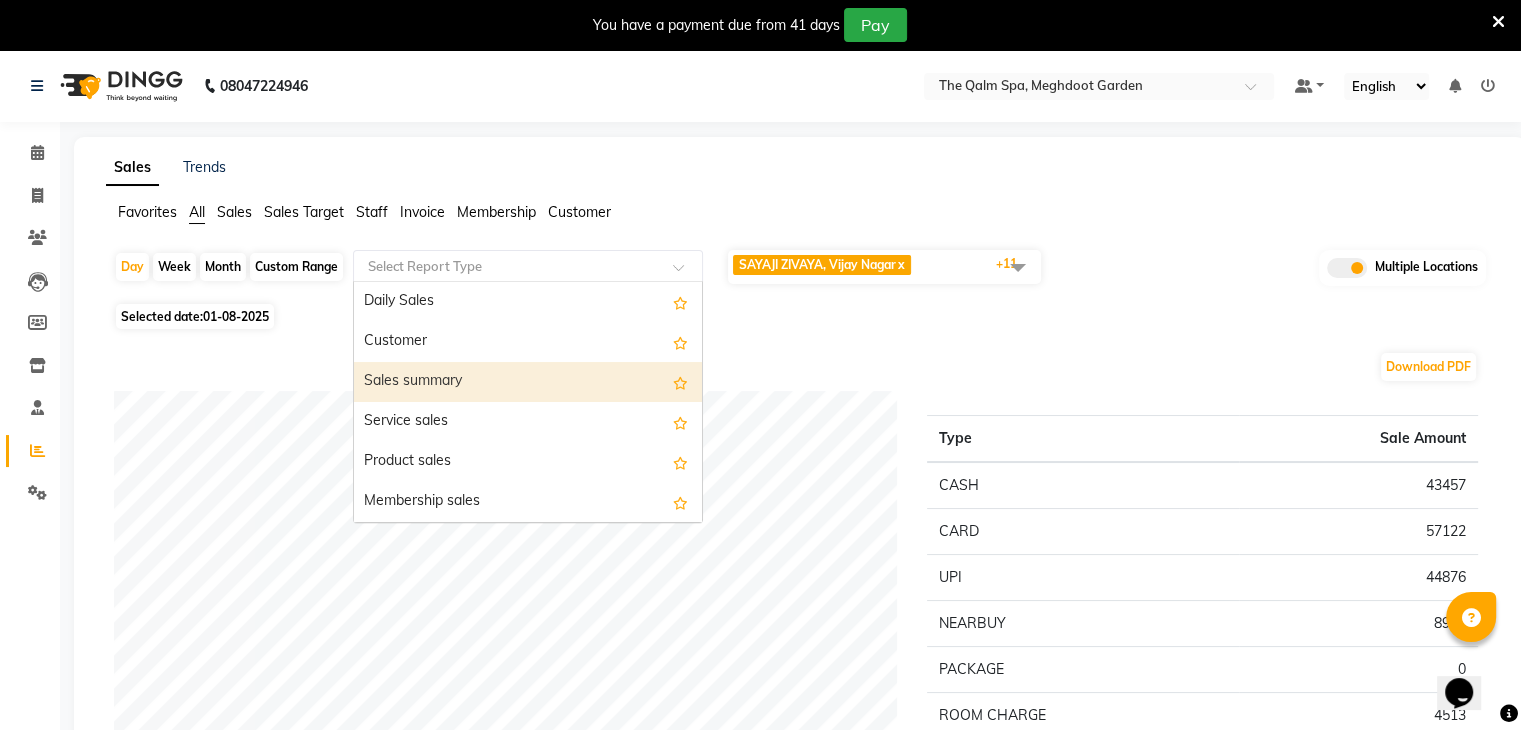 scroll, scrollTop: 100, scrollLeft: 0, axis: vertical 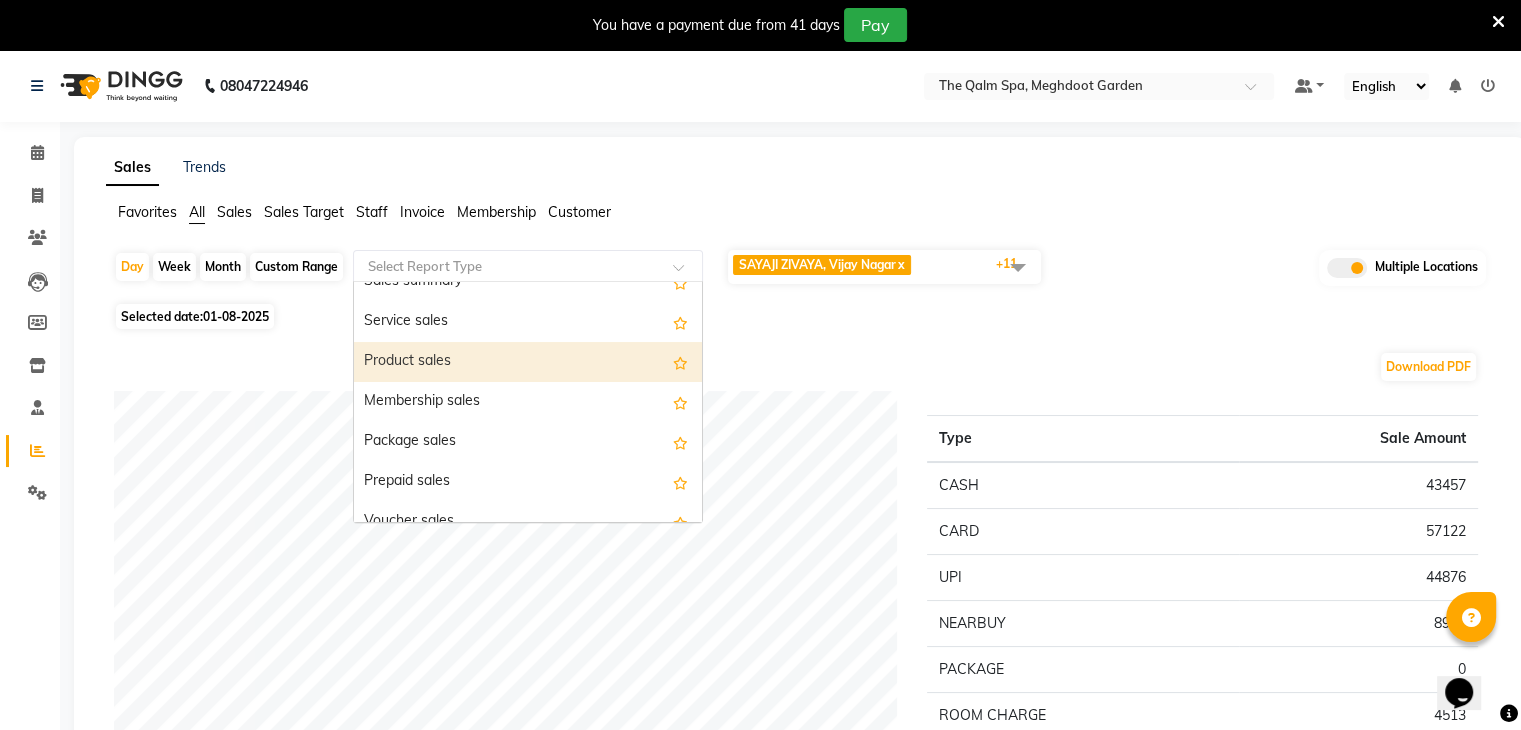 click on "Product sales" at bounding box center [528, 362] 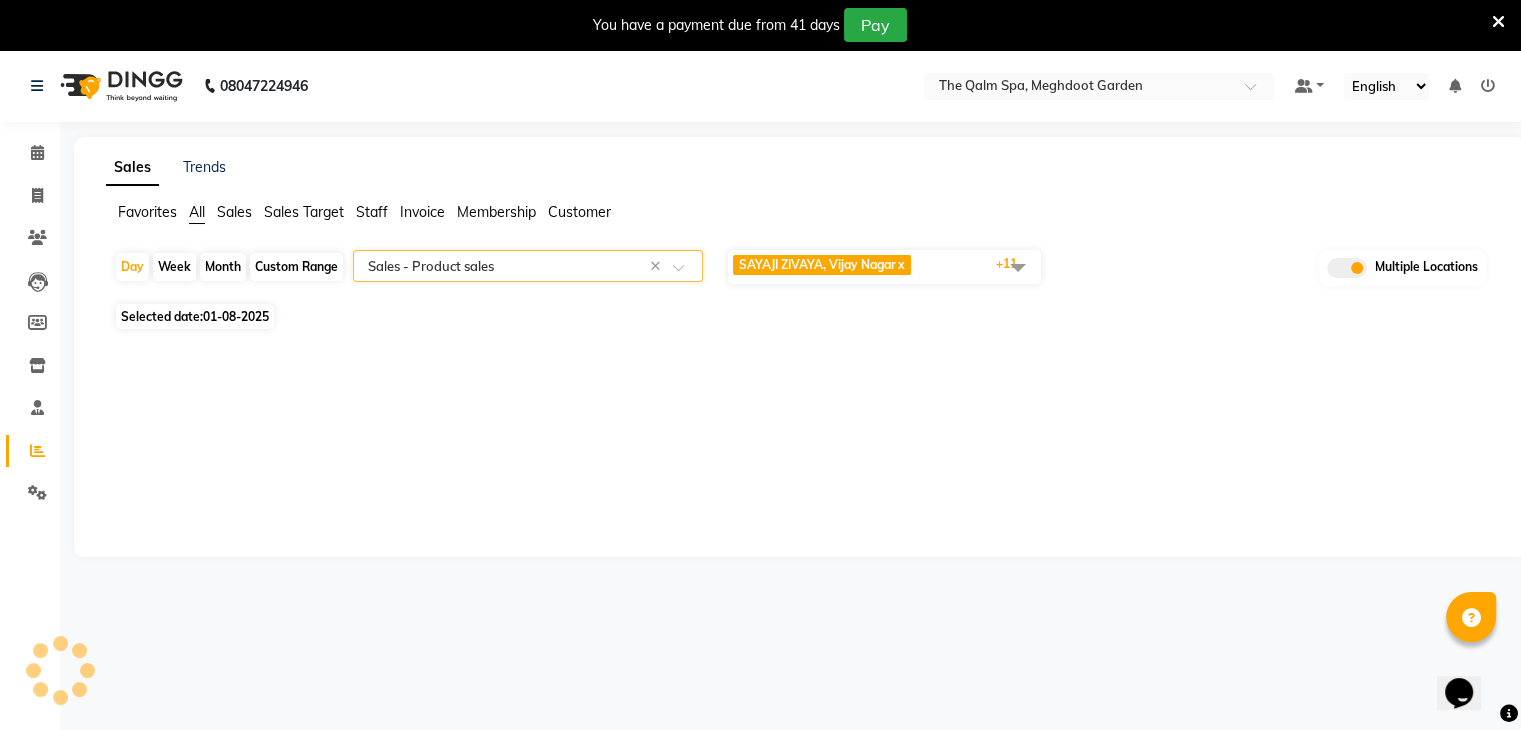select on "full_report" 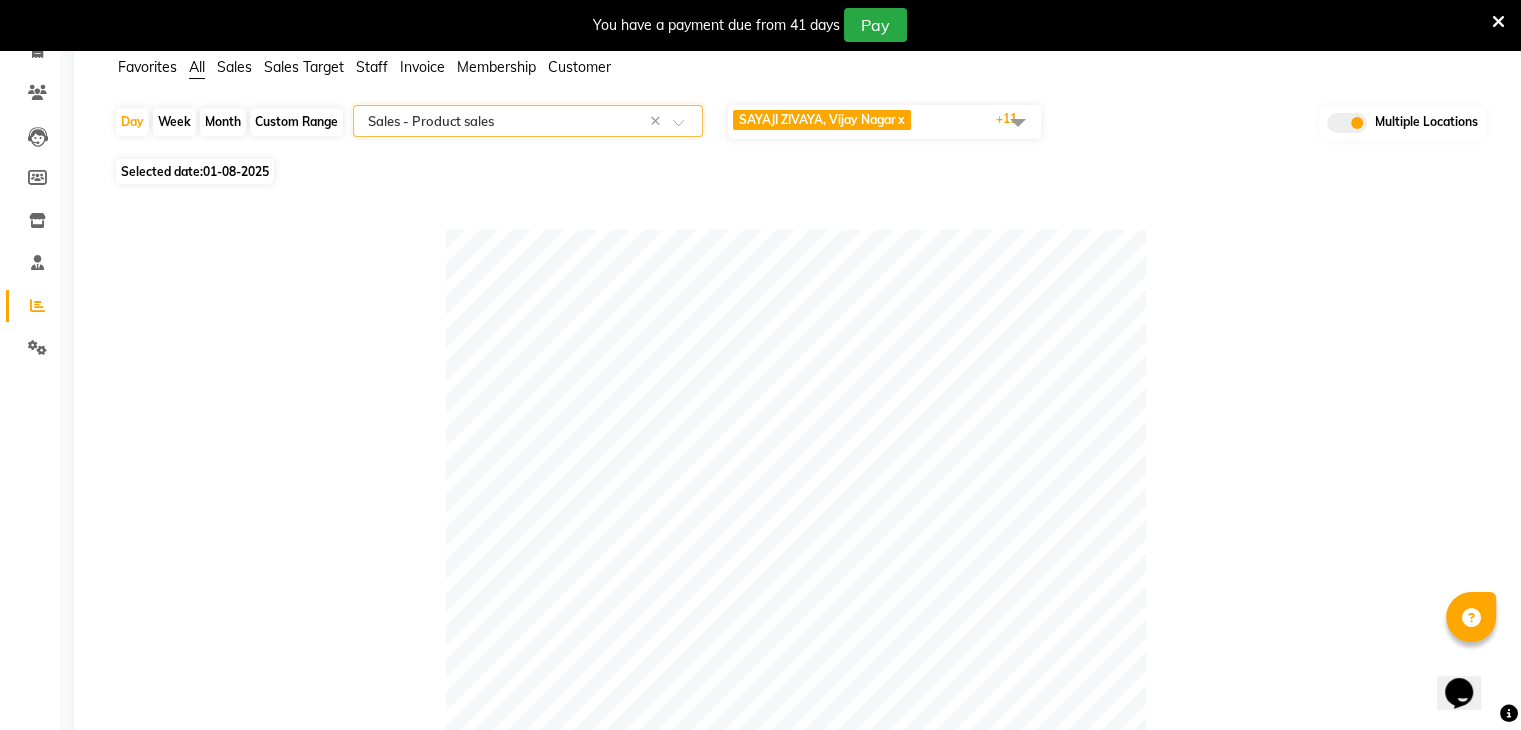 scroll, scrollTop: 0, scrollLeft: 0, axis: both 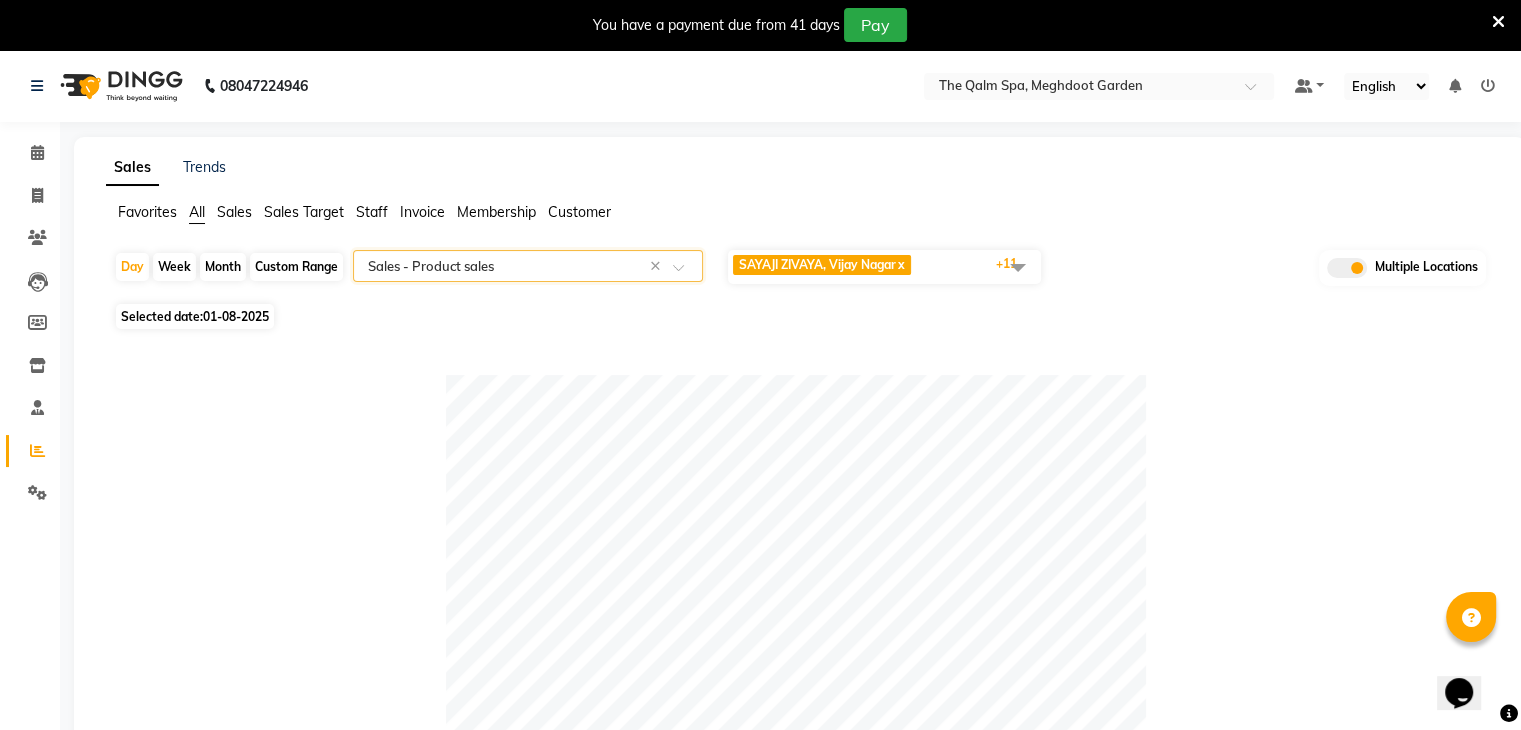 click on "Day   Week   Month   Custom Range  Select Report Type × Sales -  Product sales × [BRAND] [CITY], [CITY]  x [BRAND]  SPA [BRAND] [BRAND]  x [BRAND] [BRAND] [CITY],  [CITY]   x [BRAND] wellness & spa, [CITY] Airport  x [BRAND] Spa, [CITY]  x [BRAND] [BRAND], [CITY]  x [BRAND] SPA [BRAND] [CITY], [CITY]  x [BRAND] Spa  [BRAND] [CITY] , [CITY]   x  [BRAND] -The [BRAND] [BRAND] & [BRAND] Club / [CITY], [CITY] Hwy  x [BRAND] SPA  [BRAND] [CITY] , [CITY]  x [BRAND]-[BRAND] SPA [CITY], [CITY]   x  [BRAND] wellness & spa, [CITY] Airport  x +11 UnSelect All [BRAND] [CITY] [BRAND]  SPA [BRAND] [BRAND] [BRAND] [BRAND] [BRAND] [BRAND] [CITY]   [BRAND] wellness & spa, [CITY] Airport [BRAND] Spa, [CITY] [BRAND] [BRAND], [CITY] [BRAND] SPA [BRAND] [CITY], [CITY]  x [BRAND] Spa  [BRAND] [CITY] , [CITY]   [BRAND] -The [BRAND] [BRAND] & [BRAND] Club / [CITY], [CITY] Hwy" 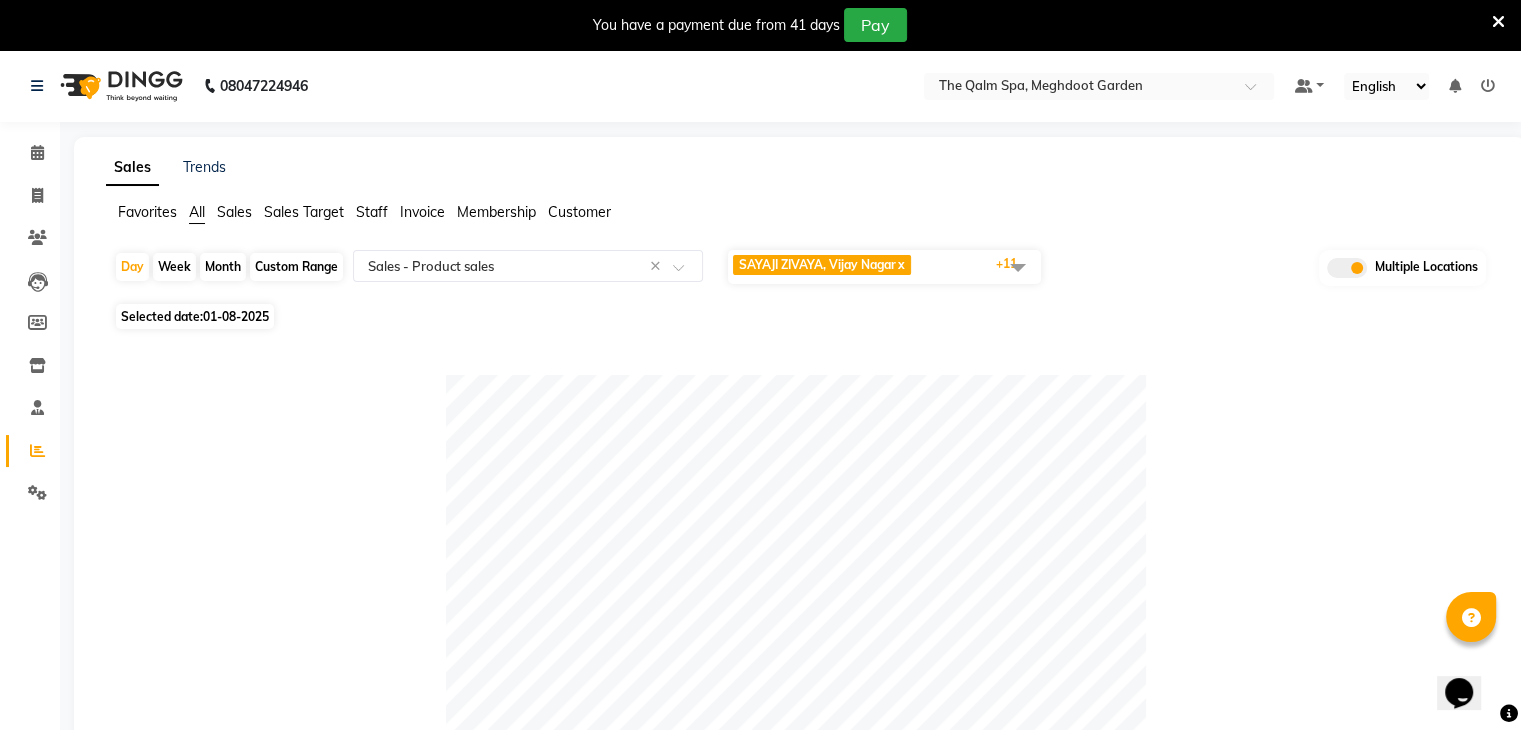 click on "Selected date:  01-08-2025" 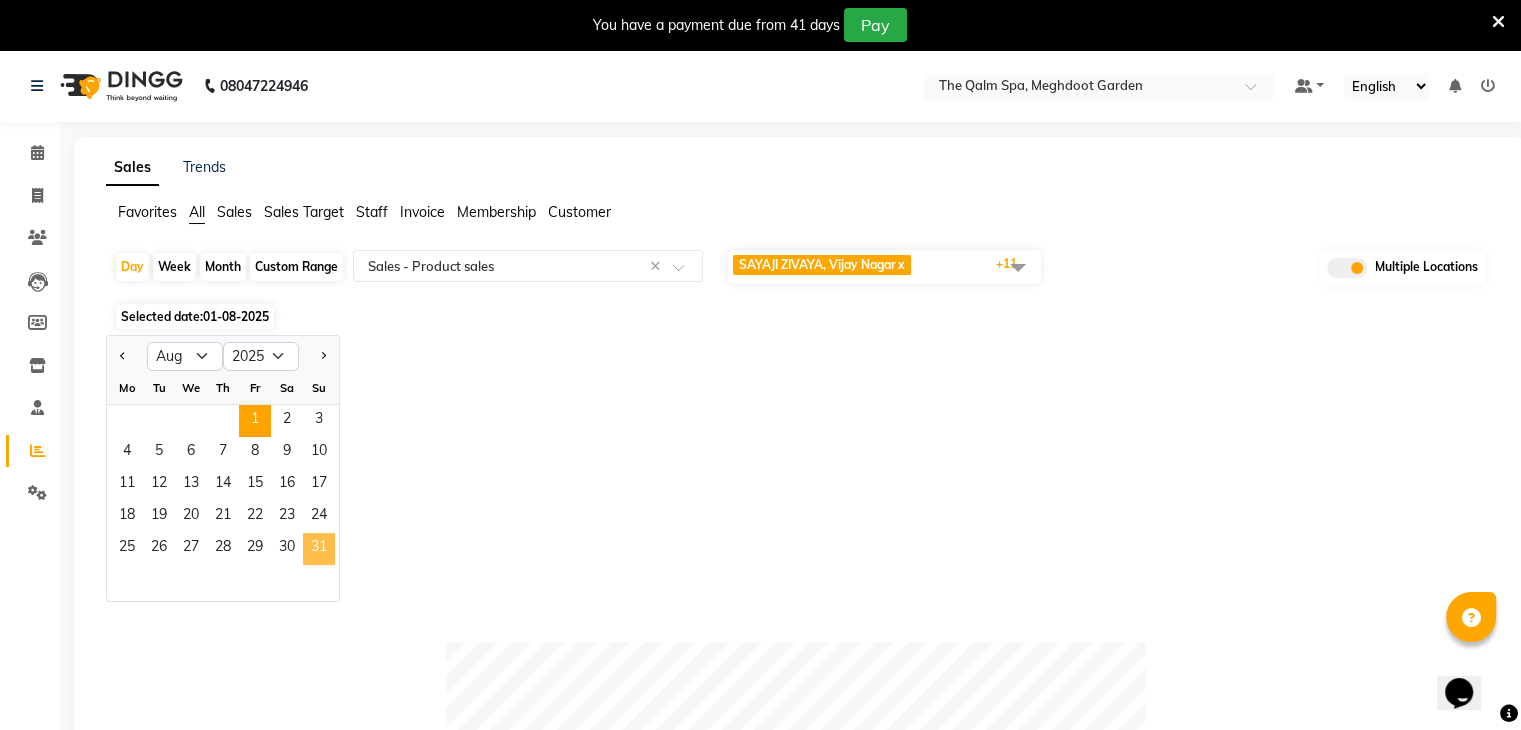 click on "31" 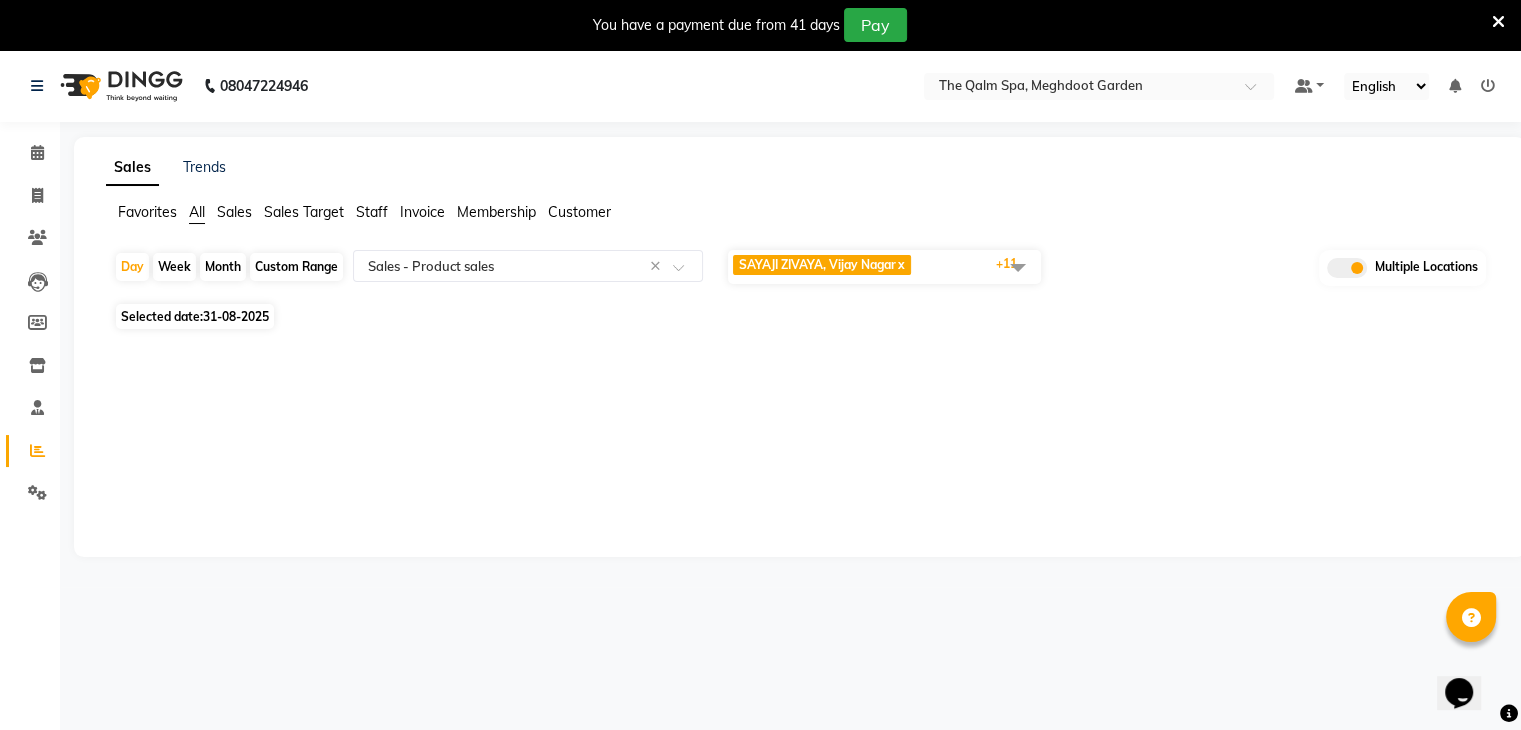 click on "31-08-2025" 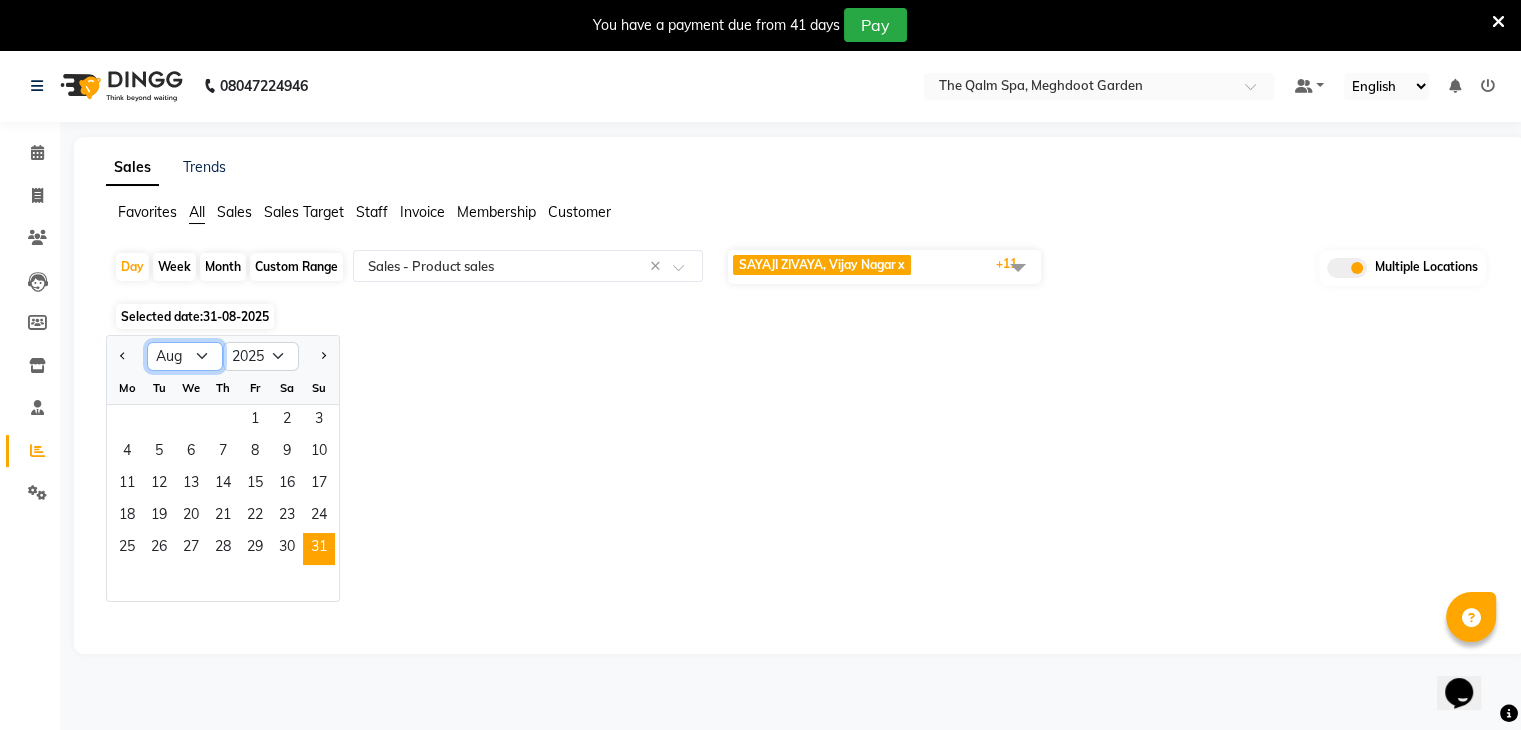 click on "Jan Feb Mar Apr May Jun Jul Aug Sep Oct Nov Dec" 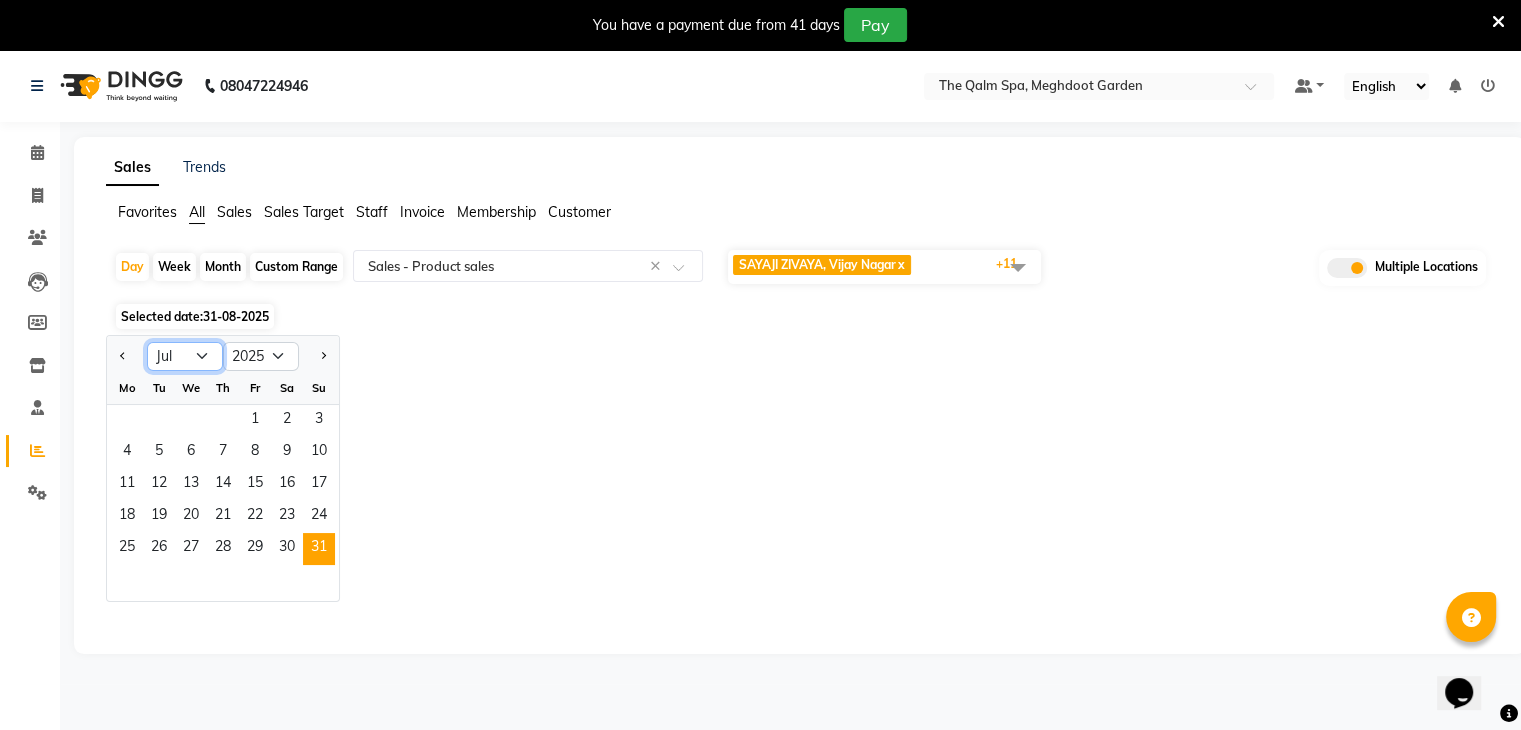click on "Jan Feb Mar Apr May Jun Jul Aug Sep Oct Nov Dec" 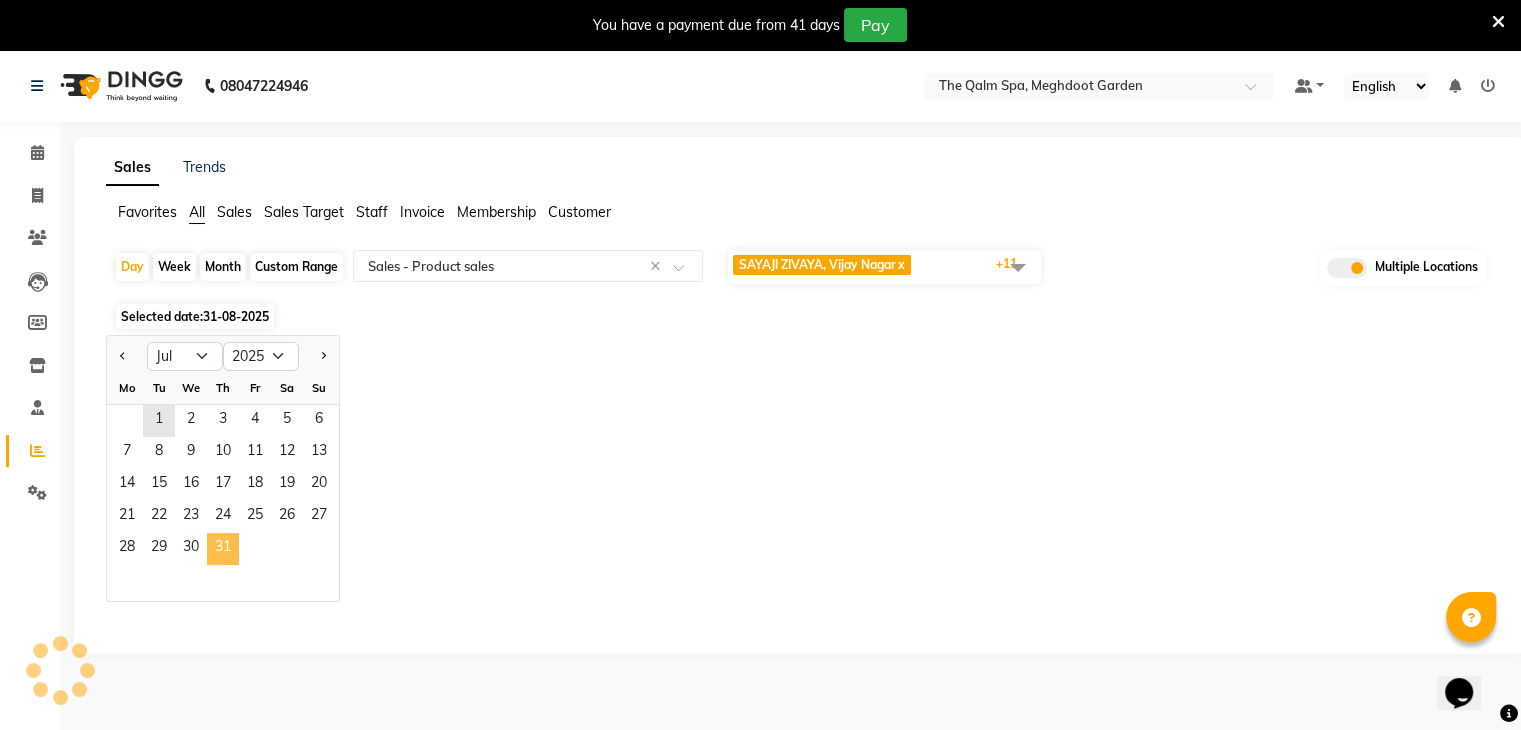 click on "31" 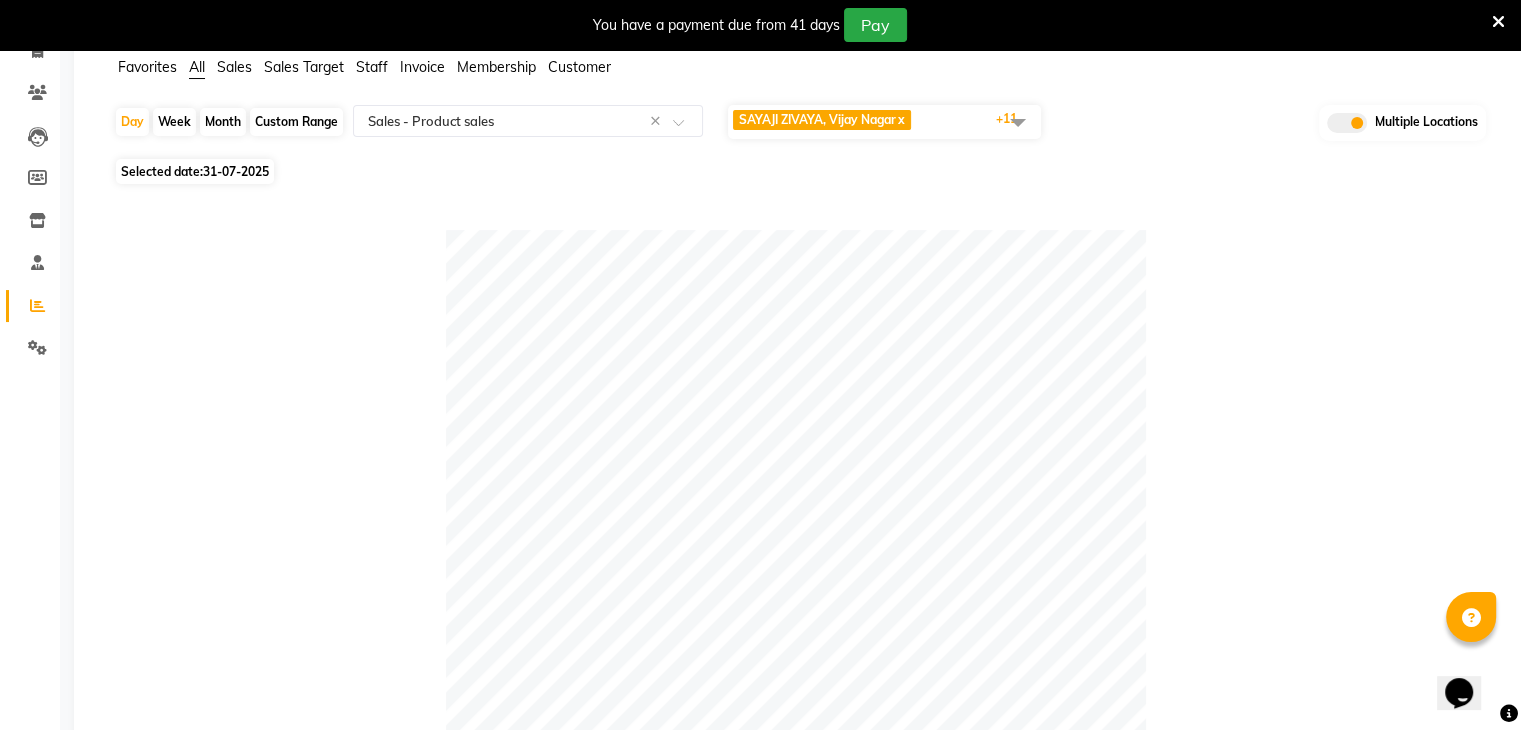 scroll, scrollTop: 0, scrollLeft: 0, axis: both 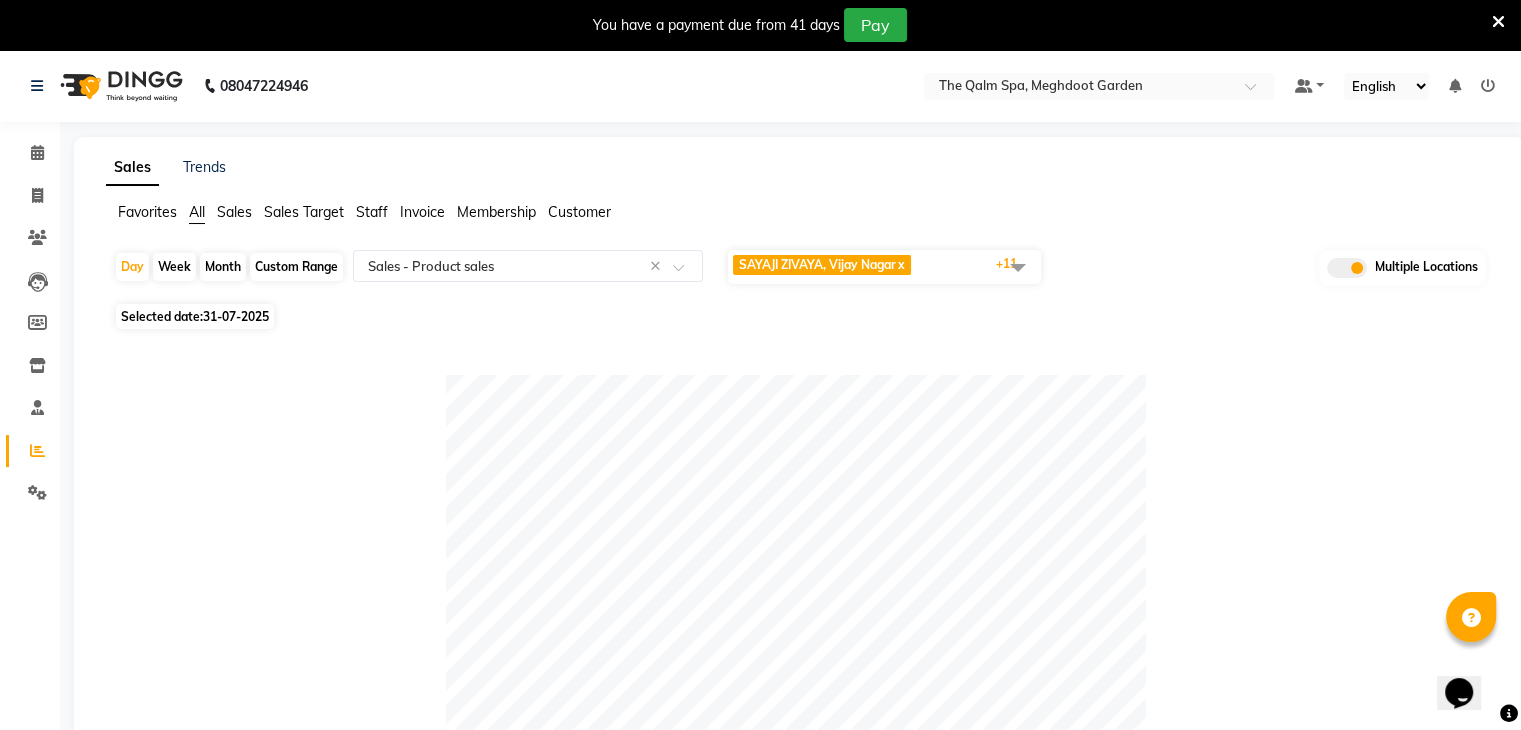 click on "31-07-2025" 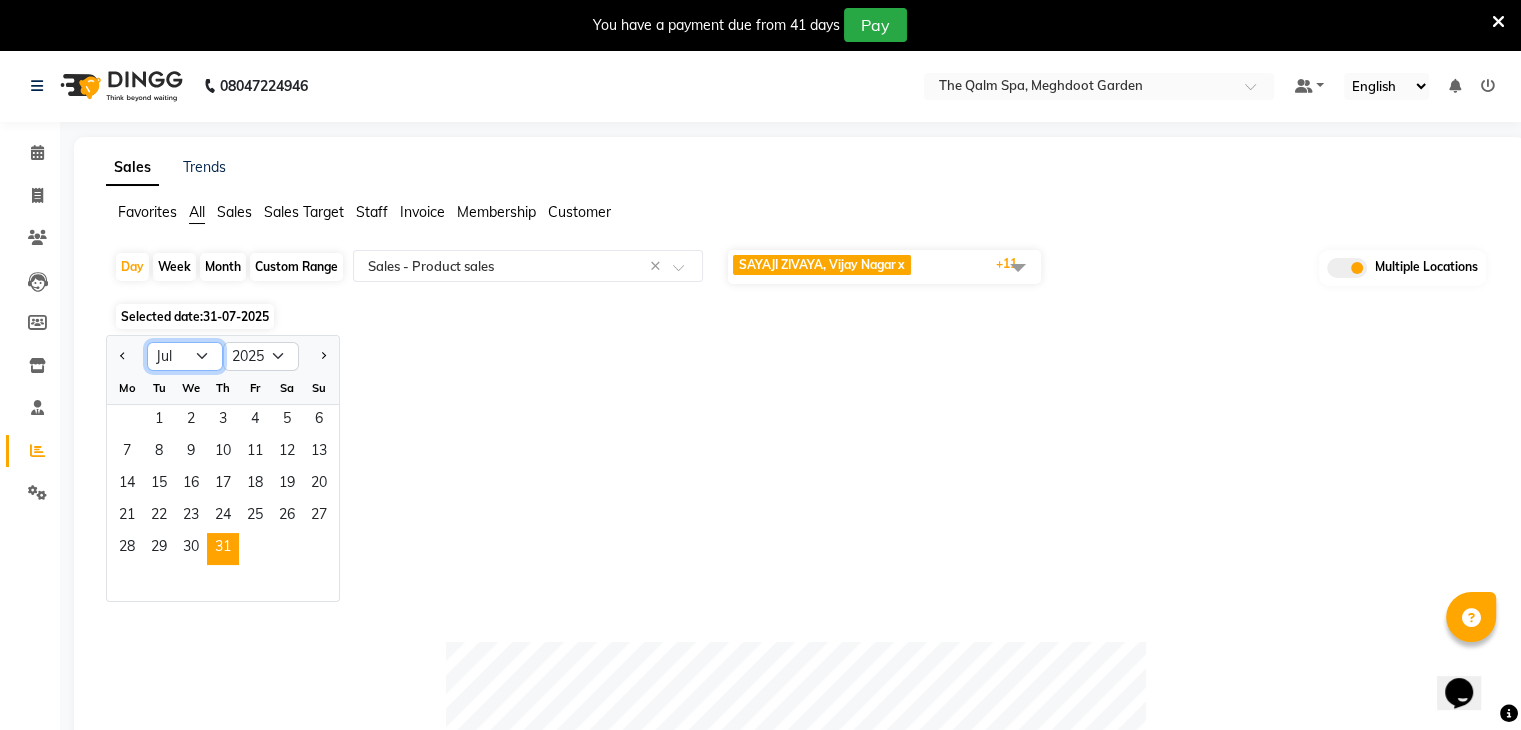 click on "Jan Feb Mar Apr May Jun Jul Aug Sep Oct Nov Dec" 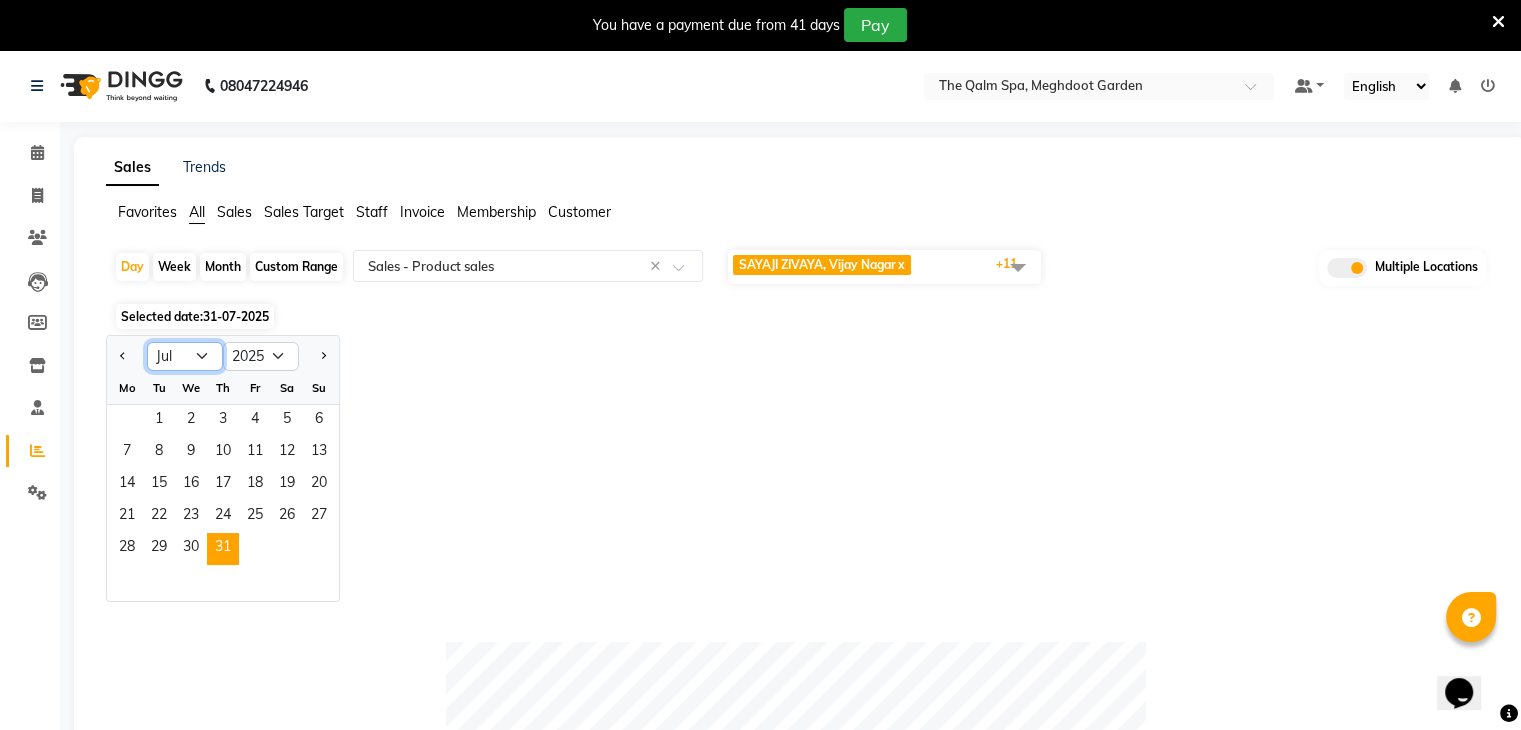 select on "8" 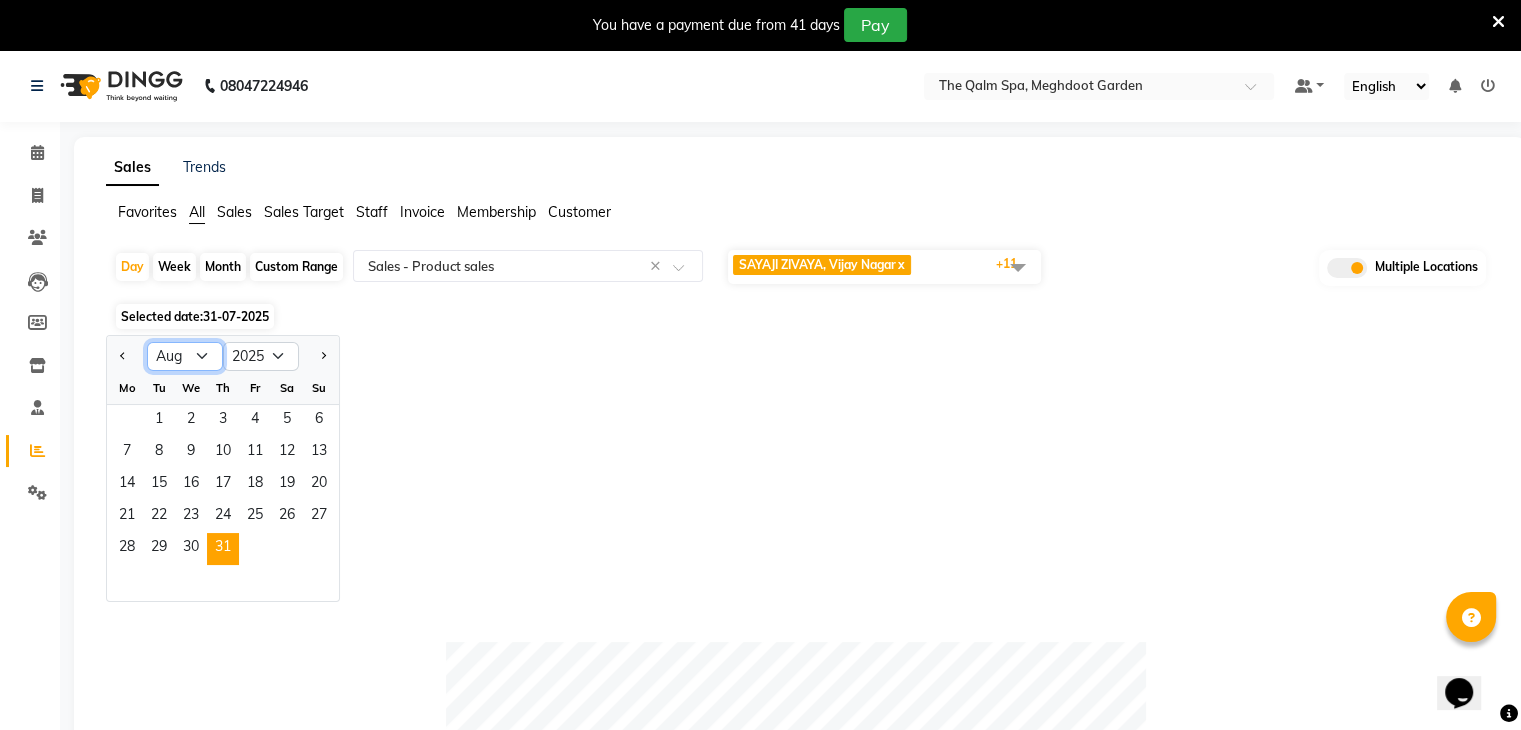 click on "Jan Feb Mar Apr May Jun Jul Aug Sep Oct Nov Dec" 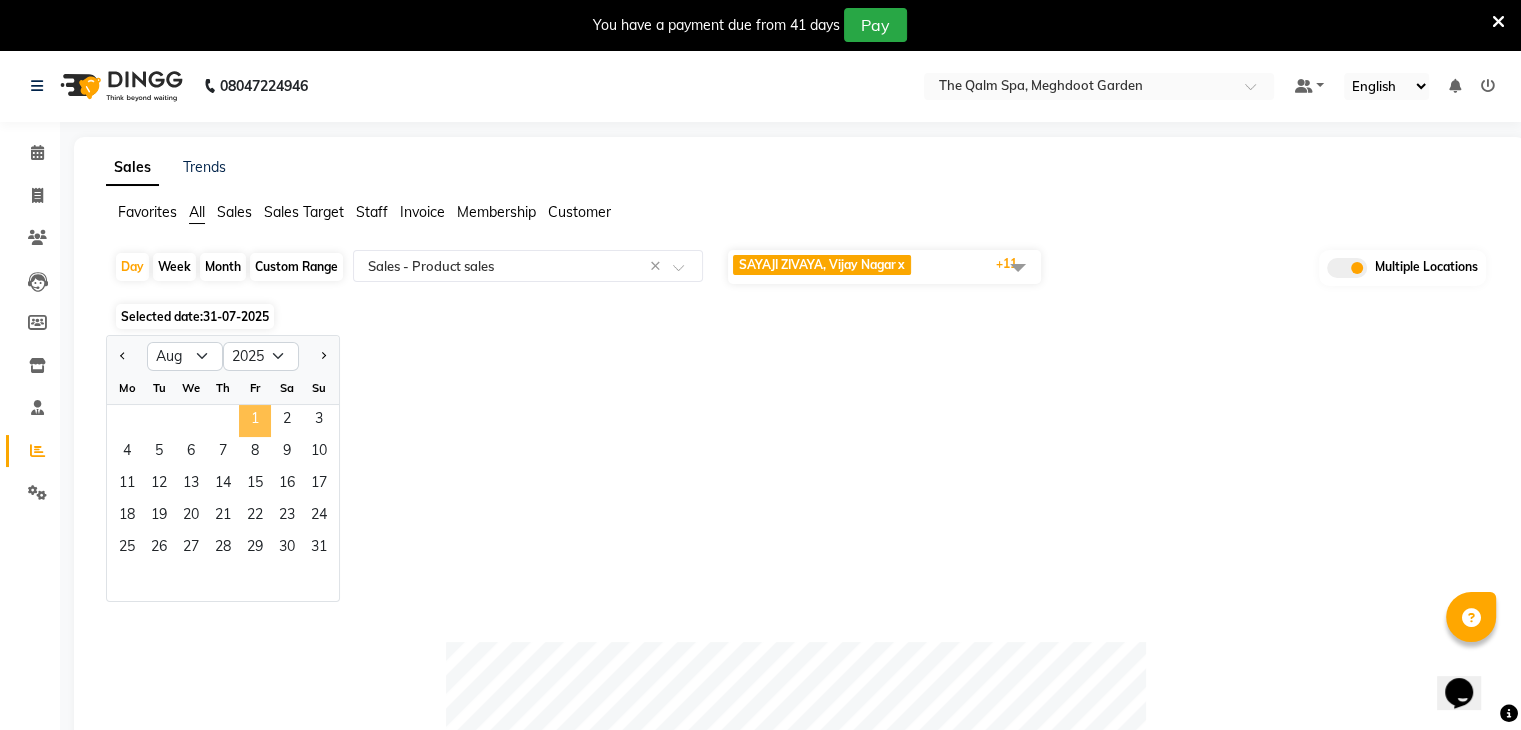 click on "1" 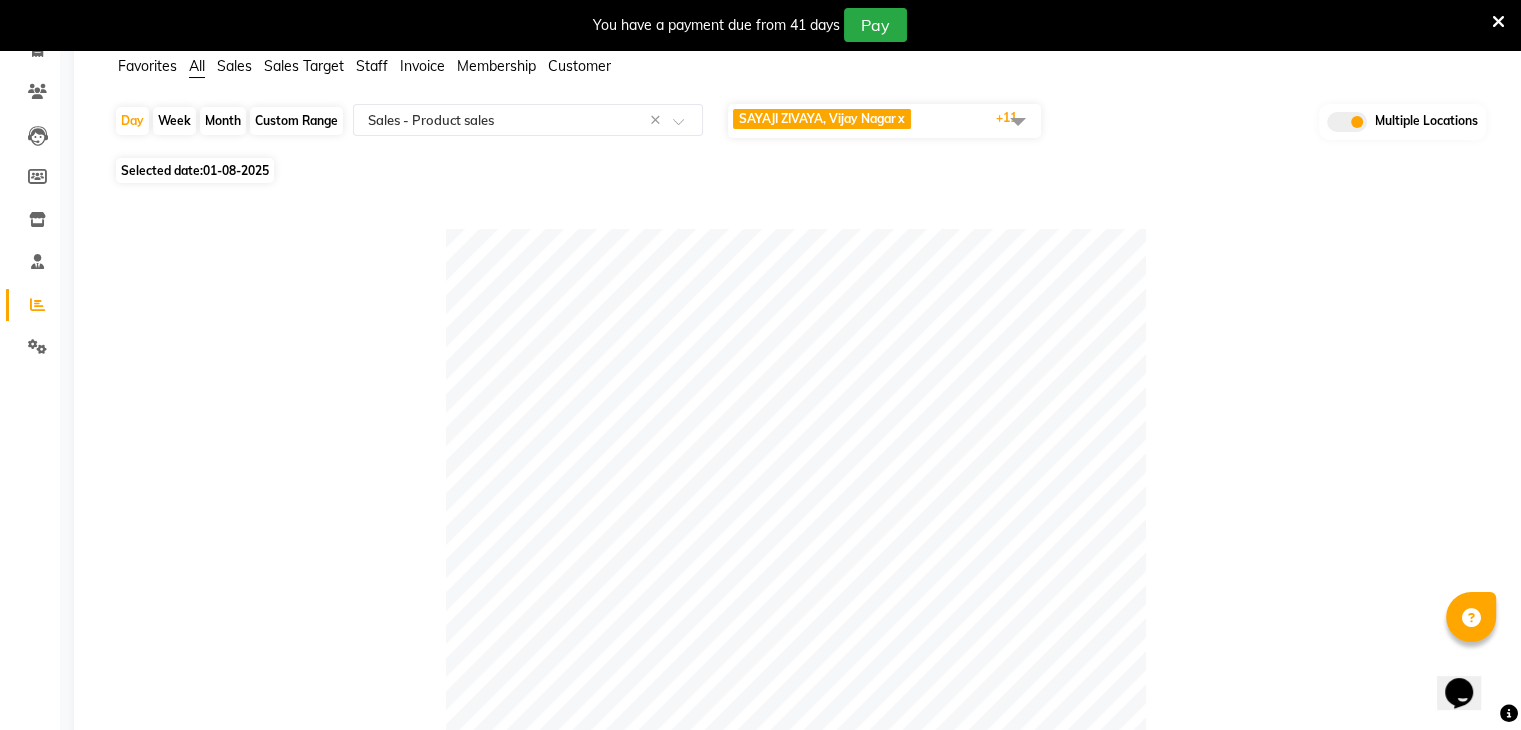 scroll, scrollTop: 145, scrollLeft: 0, axis: vertical 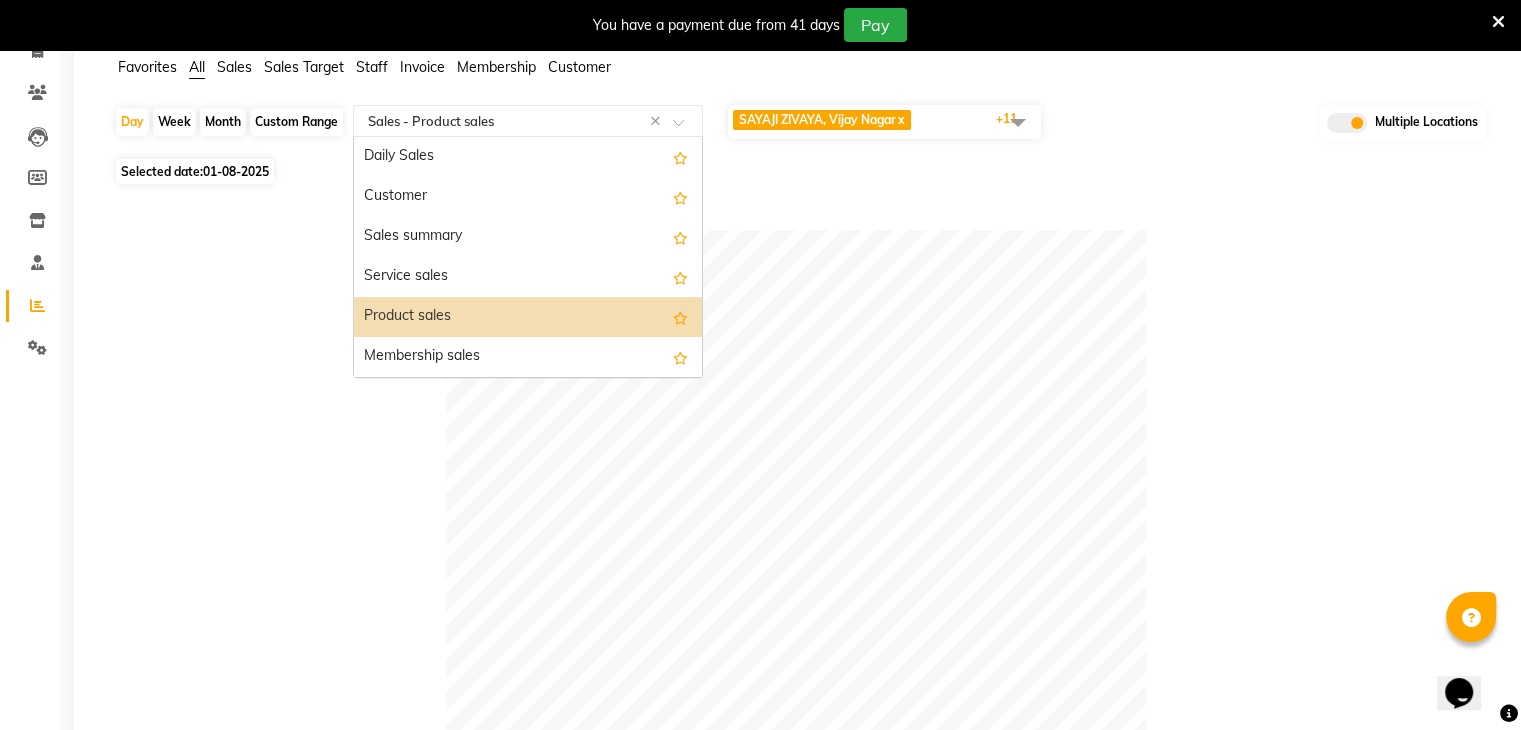 click 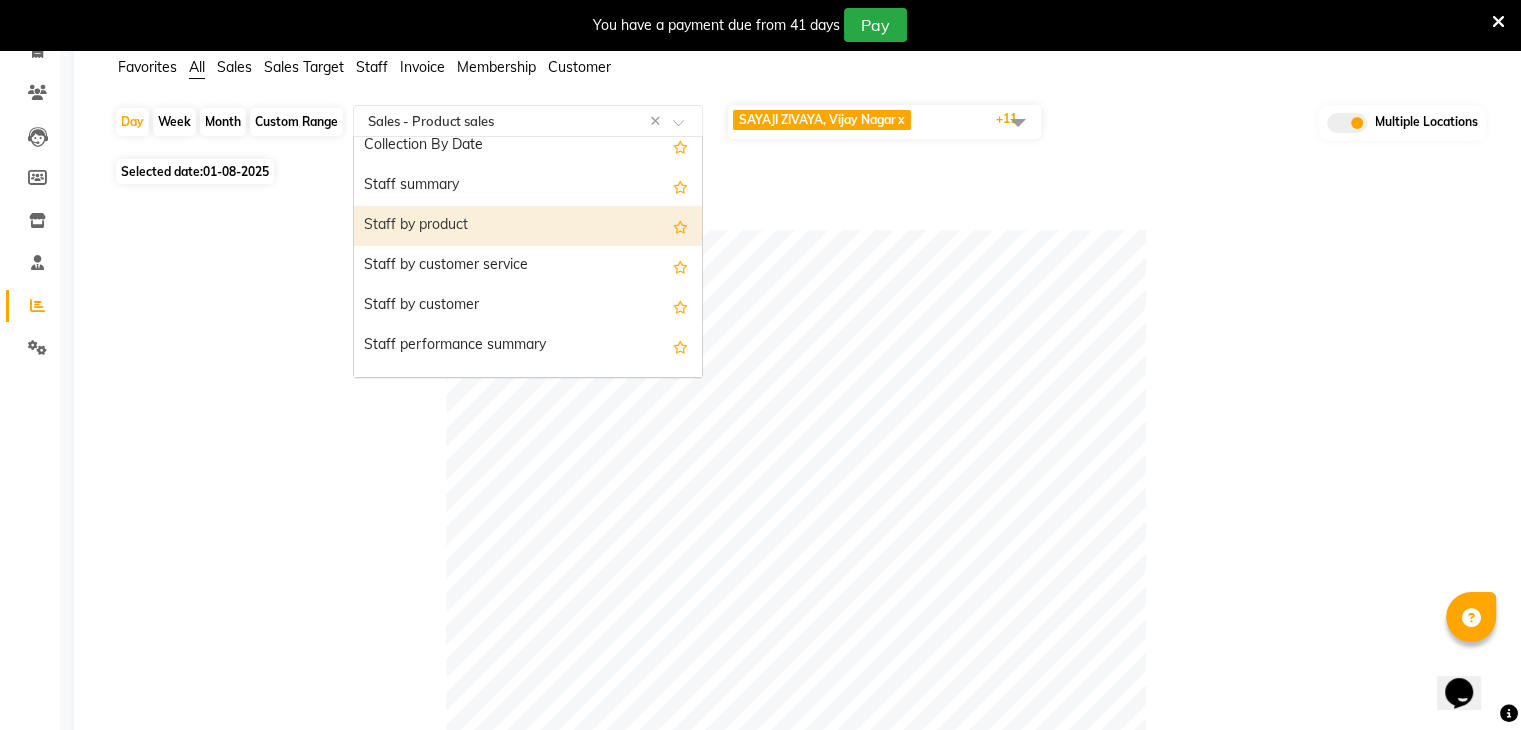 scroll, scrollTop: 700, scrollLeft: 0, axis: vertical 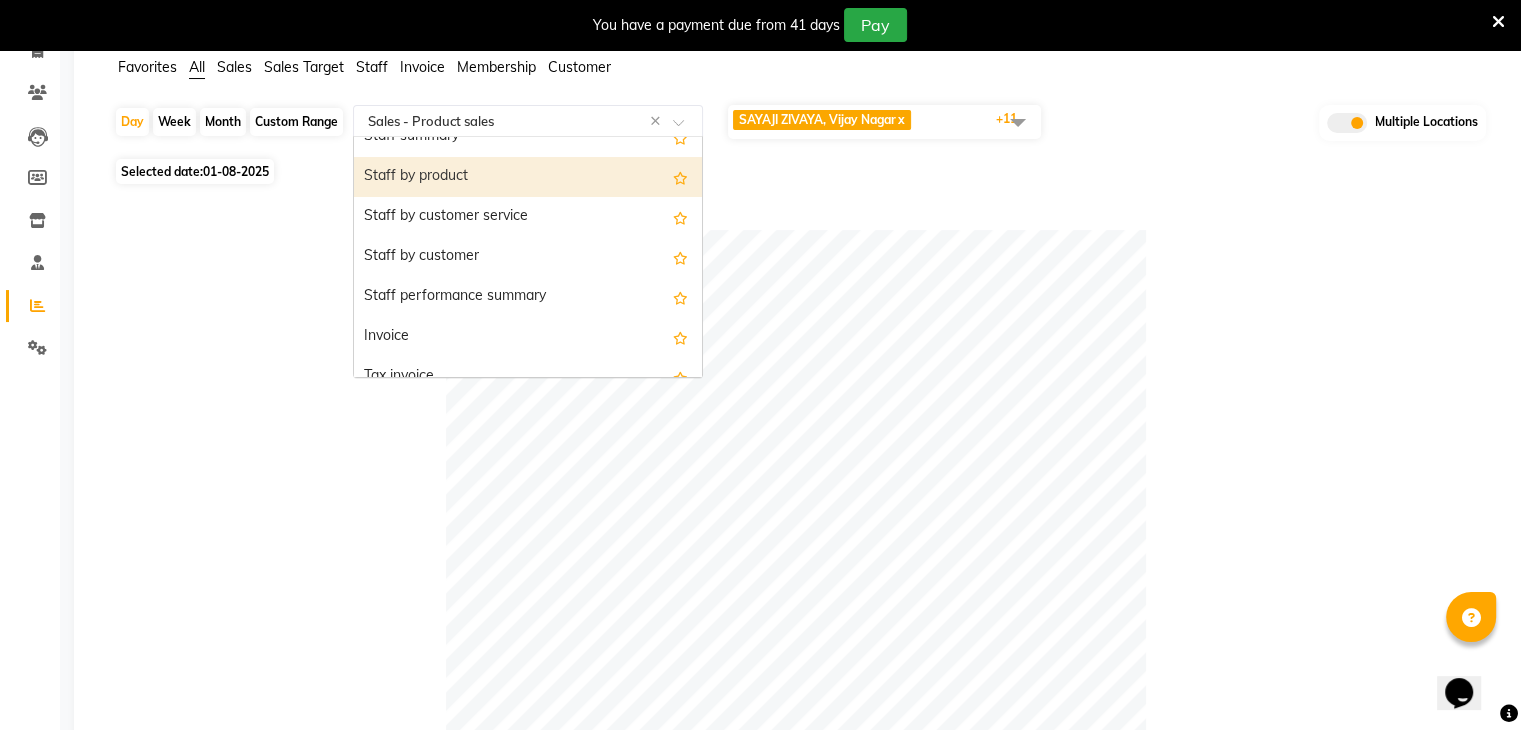 click on "Staff by product" at bounding box center [528, 177] 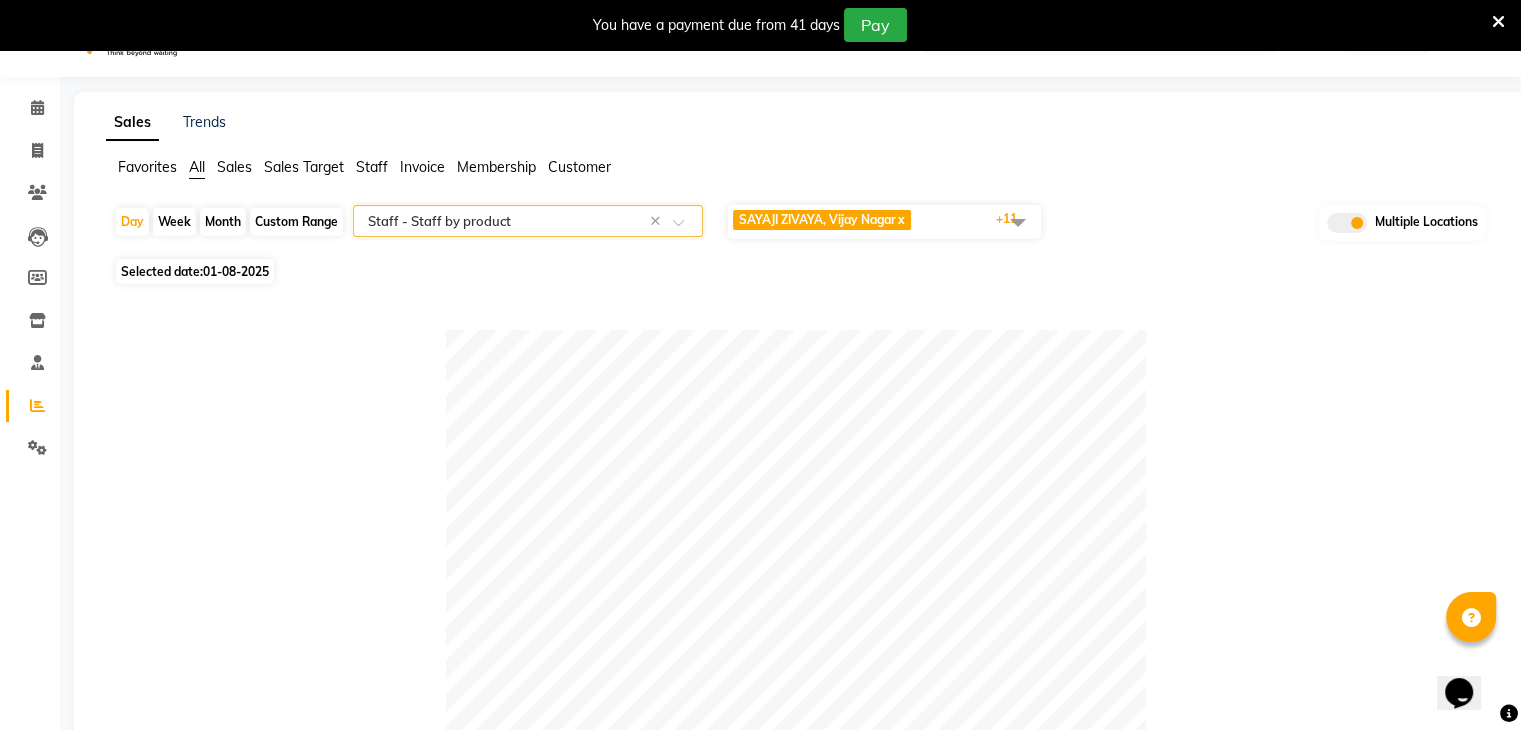 scroll, scrollTop: 0, scrollLeft: 0, axis: both 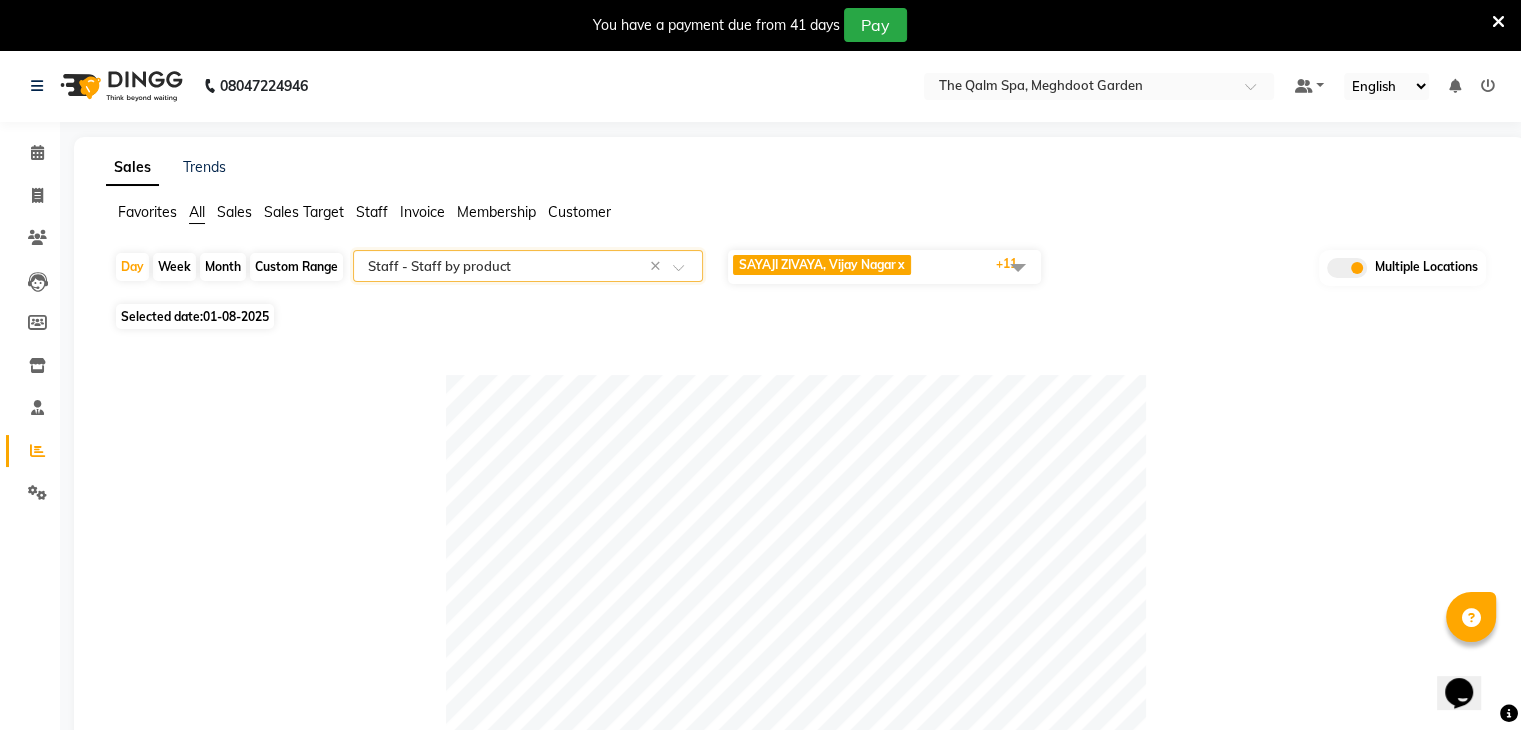 click 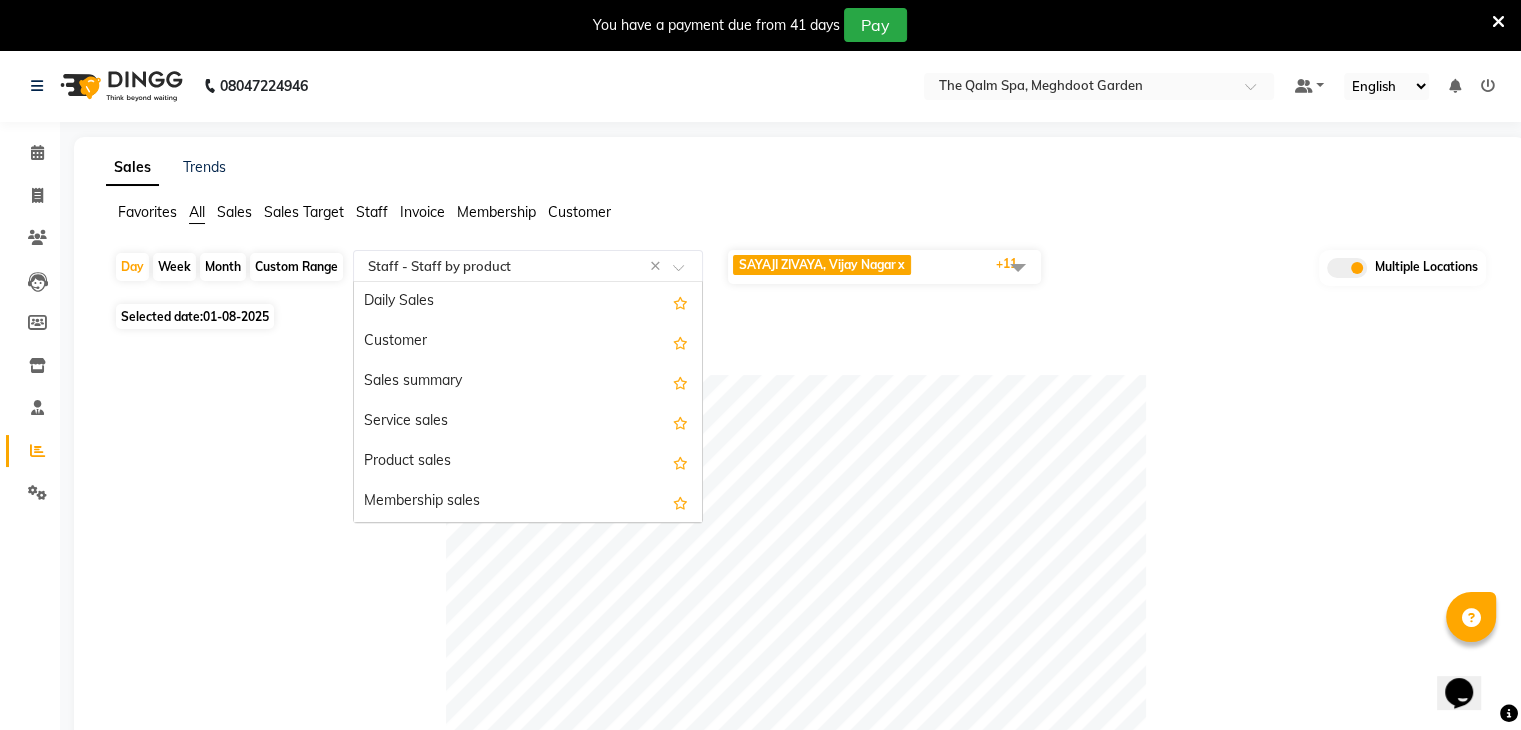 scroll, scrollTop: 720, scrollLeft: 0, axis: vertical 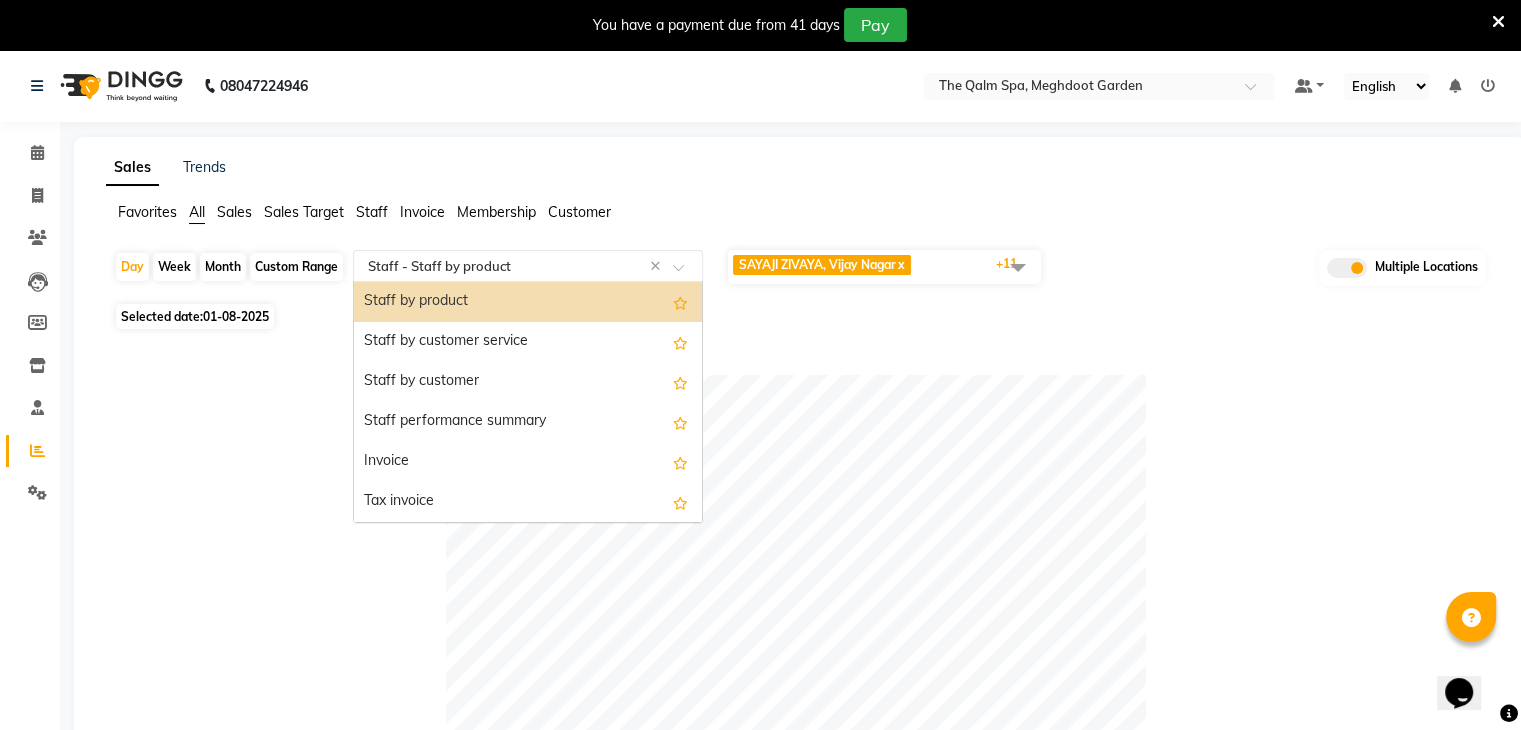 click on "Sales Trends Favorites All Sales Sales Target Staff Invoice Membership Customer  Day   Week   Month   Custom Range  Select Report Type × Staff -  Staff by product ×  Daily Sales   Customer   Sales summary   Service sales   Product sales   Membership sales   Package sales   Prepaid sales   Voucher sales   Payment mode   Service by category   Sales by center   Gift card sales   Business Analysis   Backline Transaction Log Summary   Backline Transaction Log   Collection By Date   Staff summary   Staff by product   Staff by customer service   Staff by customer   Staff performance summary   Invoice   Tax invoice   Invoice Item wise   HSN/SAC Code wise tax report   Tax summary   Dues Received Report   Active packages   Expired packages   GST Report   Fee Summary   Cross Sell / Up sell Report   Appointments   Wallet balance   Lead source summary   Customer lead sources   Customer referral summary   Customer service margin   Customer product consumption margin   Customer Points Summary   Customer Points Detail  x x" 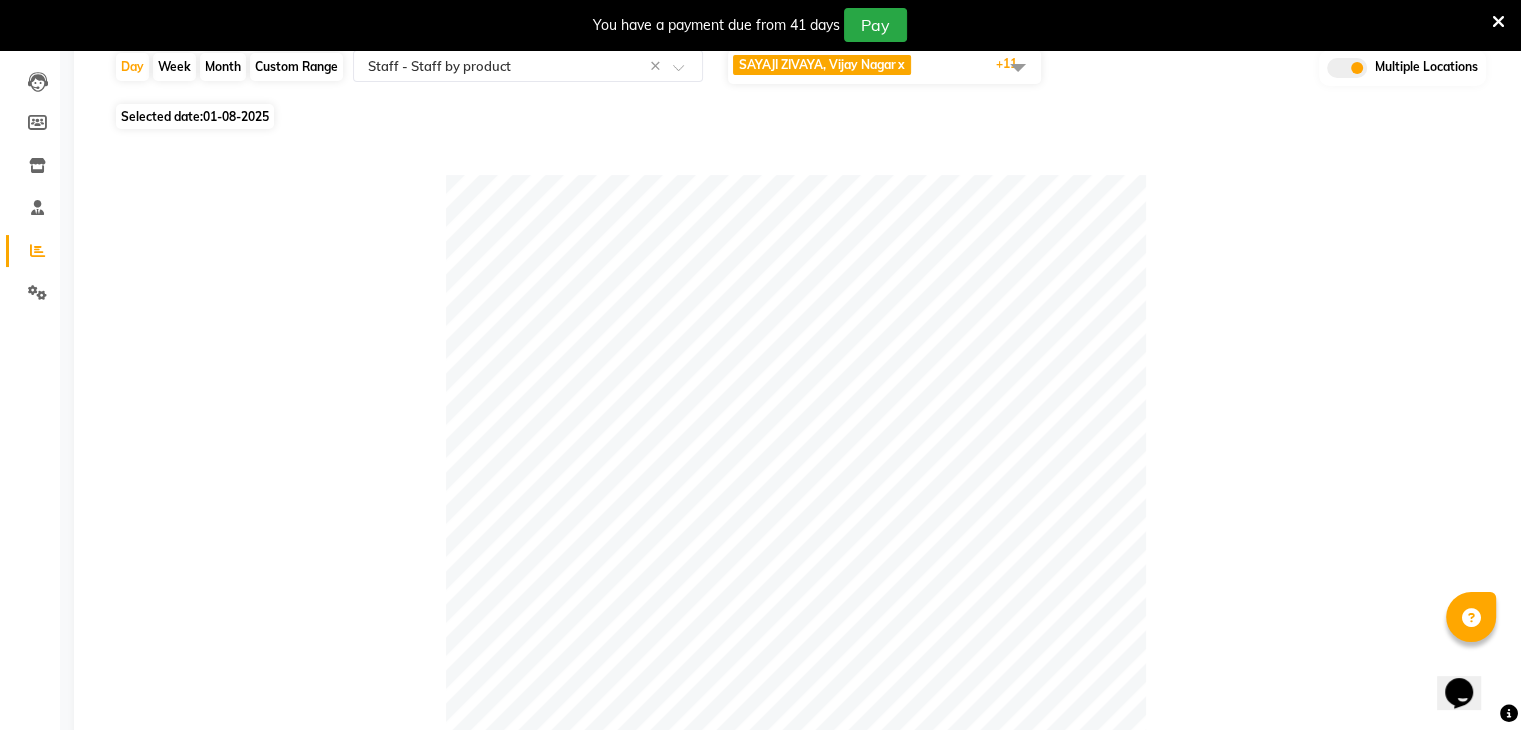 scroll, scrollTop: 0, scrollLeft: 0, axis: both 